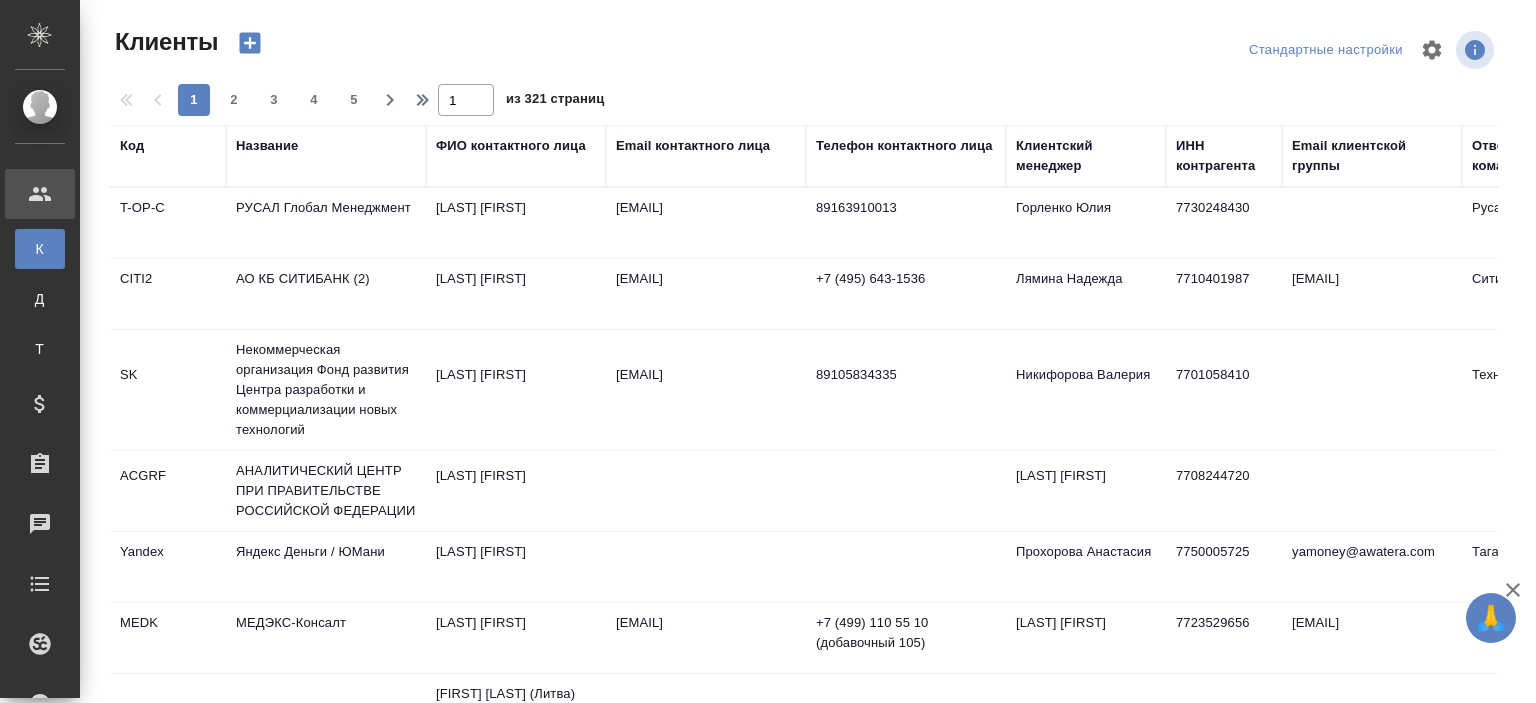 select on "RU" 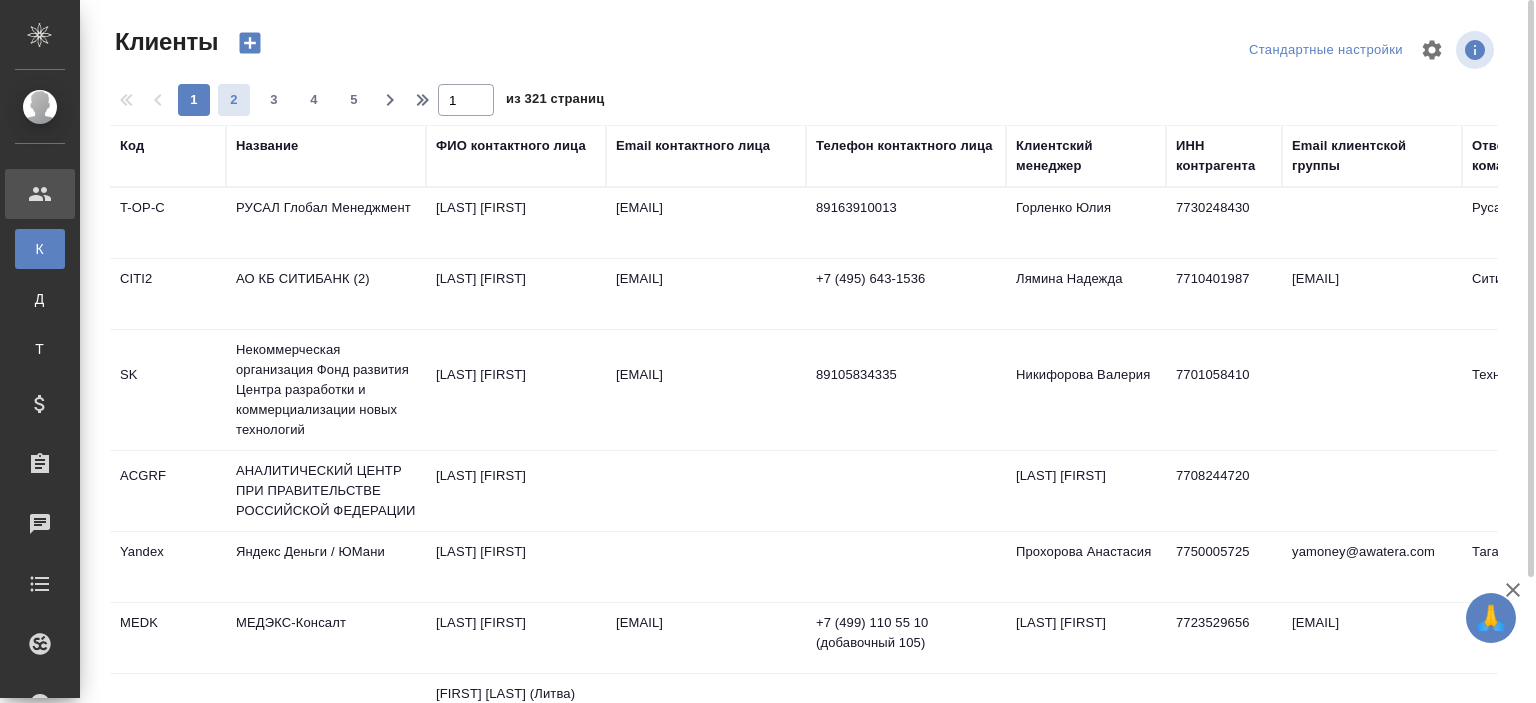scroll, scrollTop: 0, scrollLeft: 0, axis: both 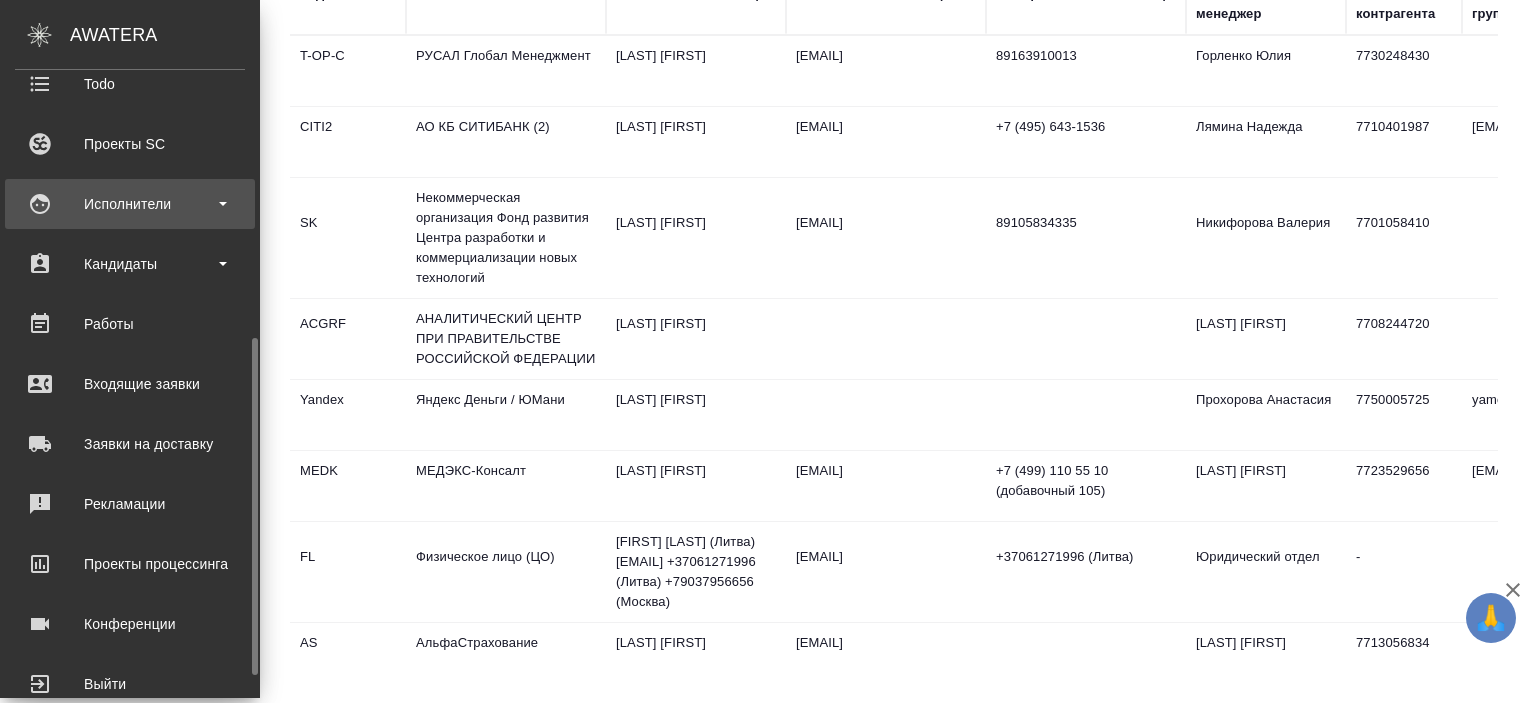 click on "Исполнители" at bounding box center [130, 204] 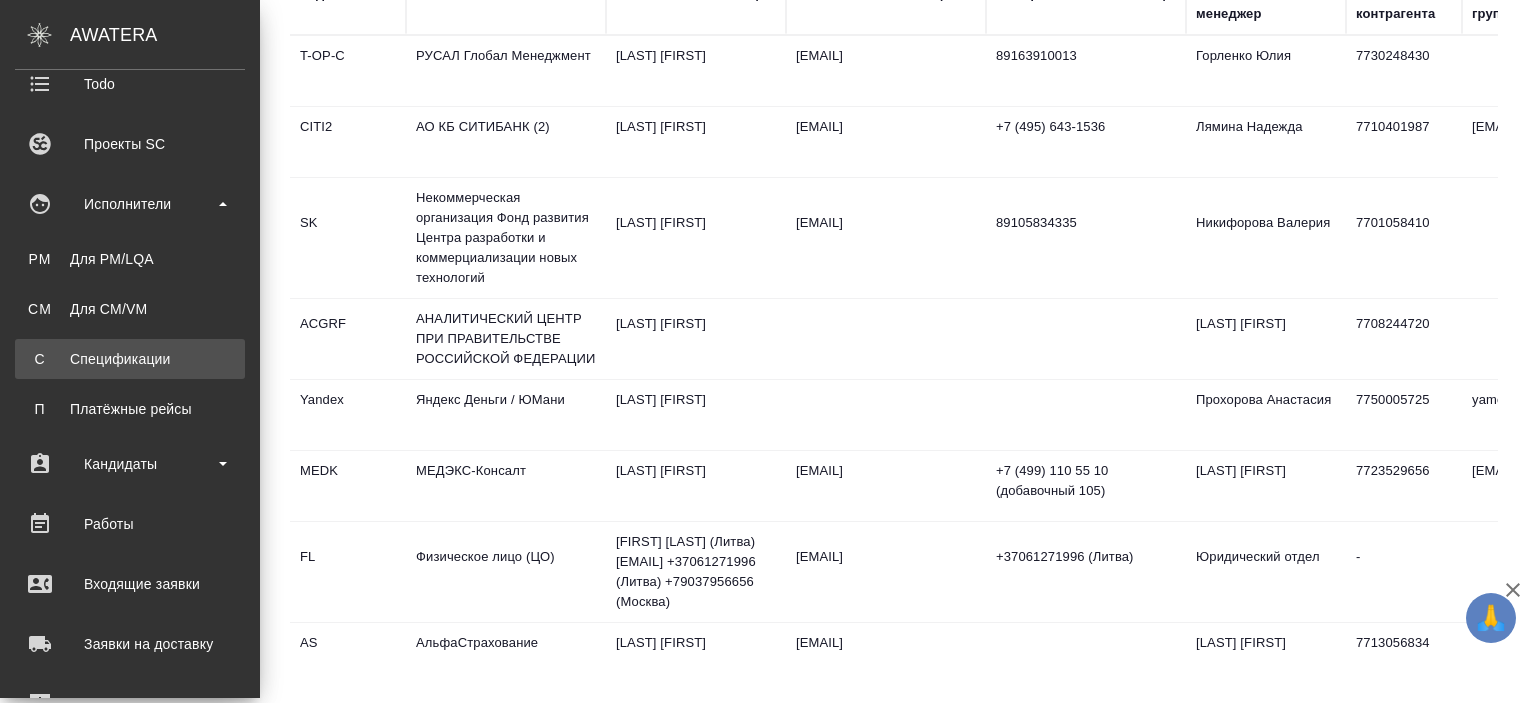 click on "С Спецификации" at bounding box center [130, 359] 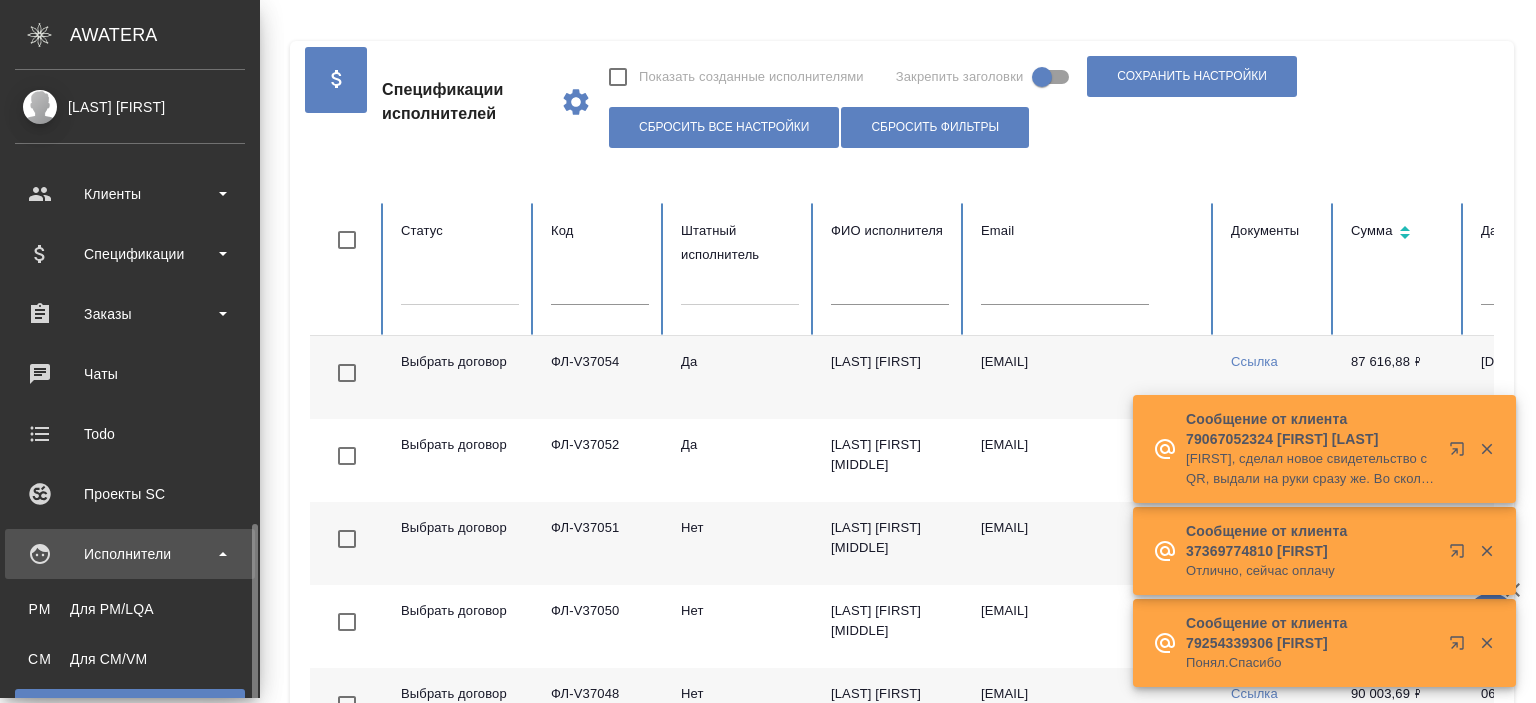 scroll, scrollTop: 300, scrollLeft: 0, axis: vertical 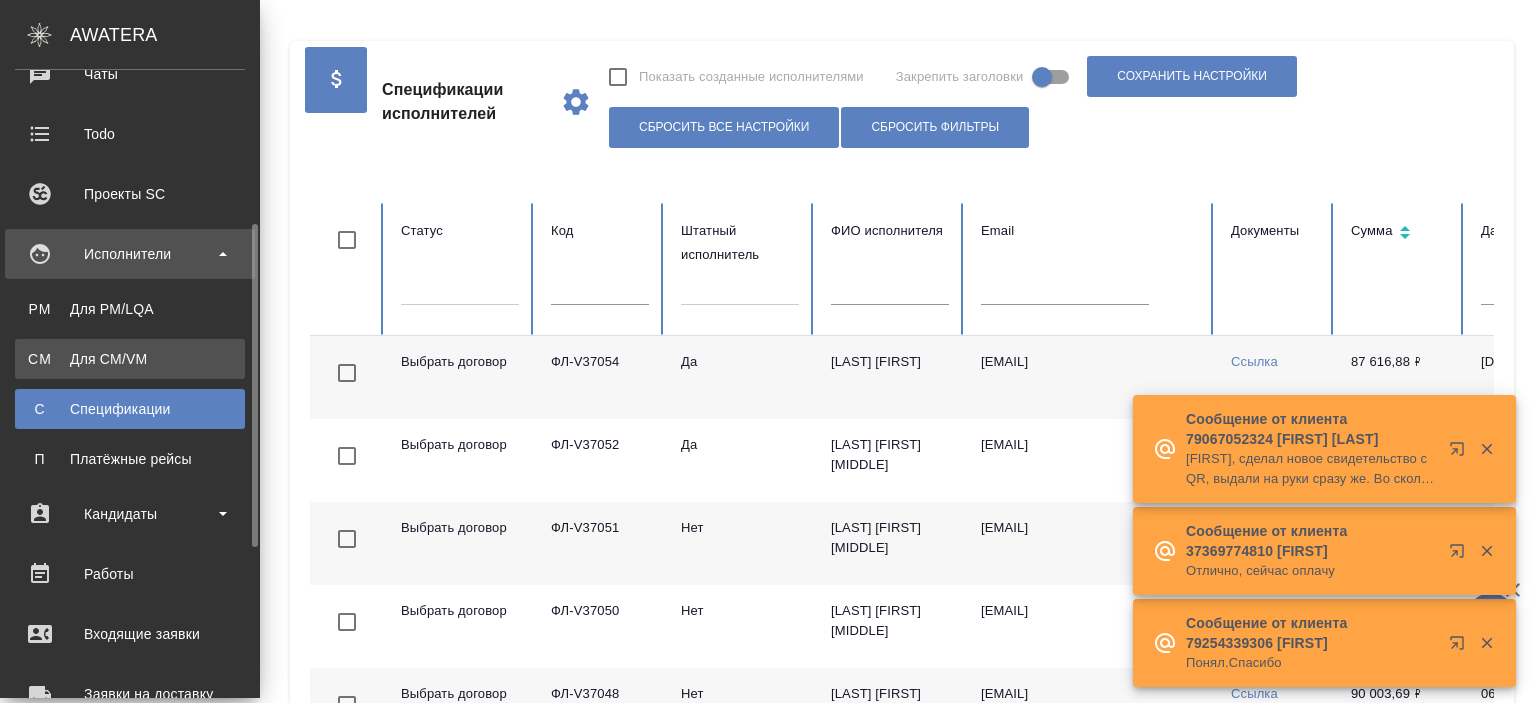 click on "Для CM/VM" at bounding box center [130, 359] 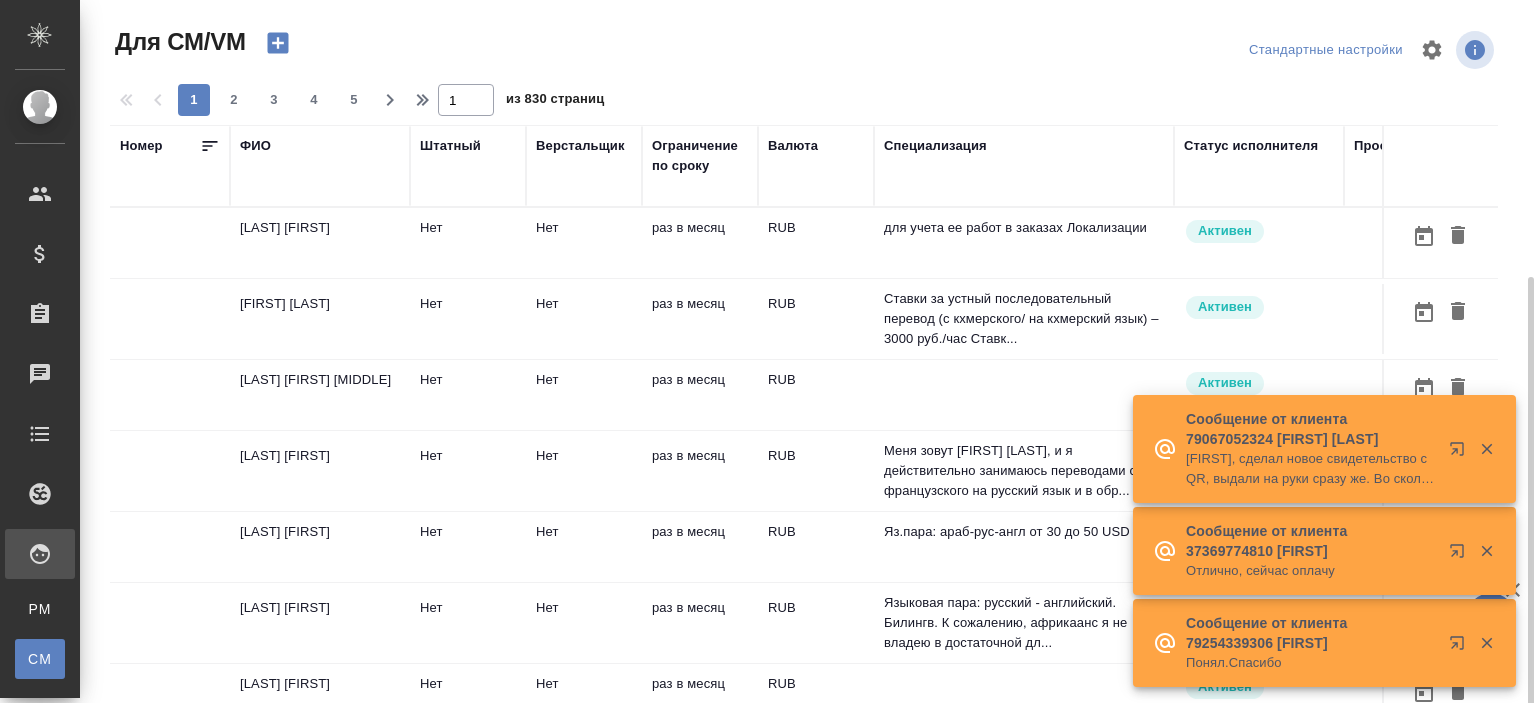 scroll, scrollTop: 152, scrollLeft: 0, axis: vertical 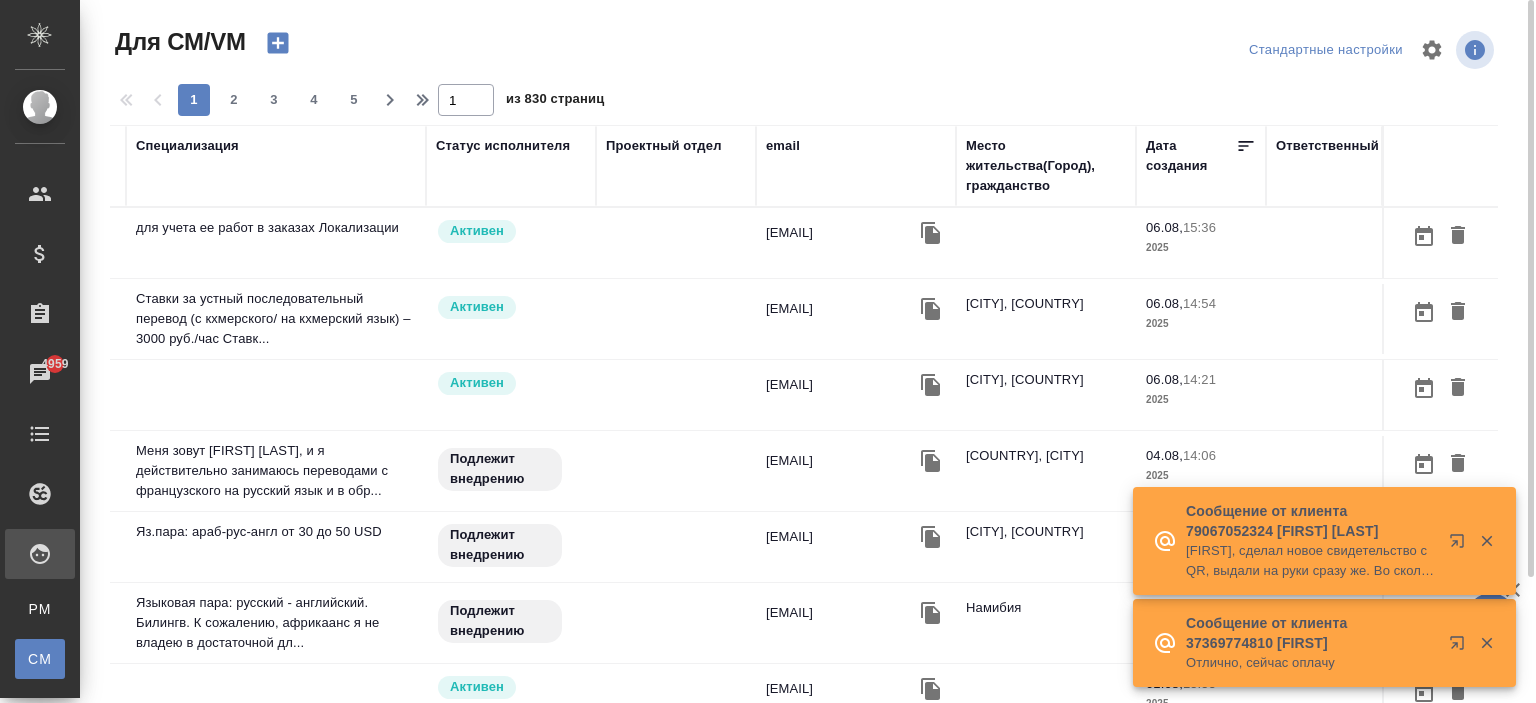 click on "email" at bounding box center [856, 166] 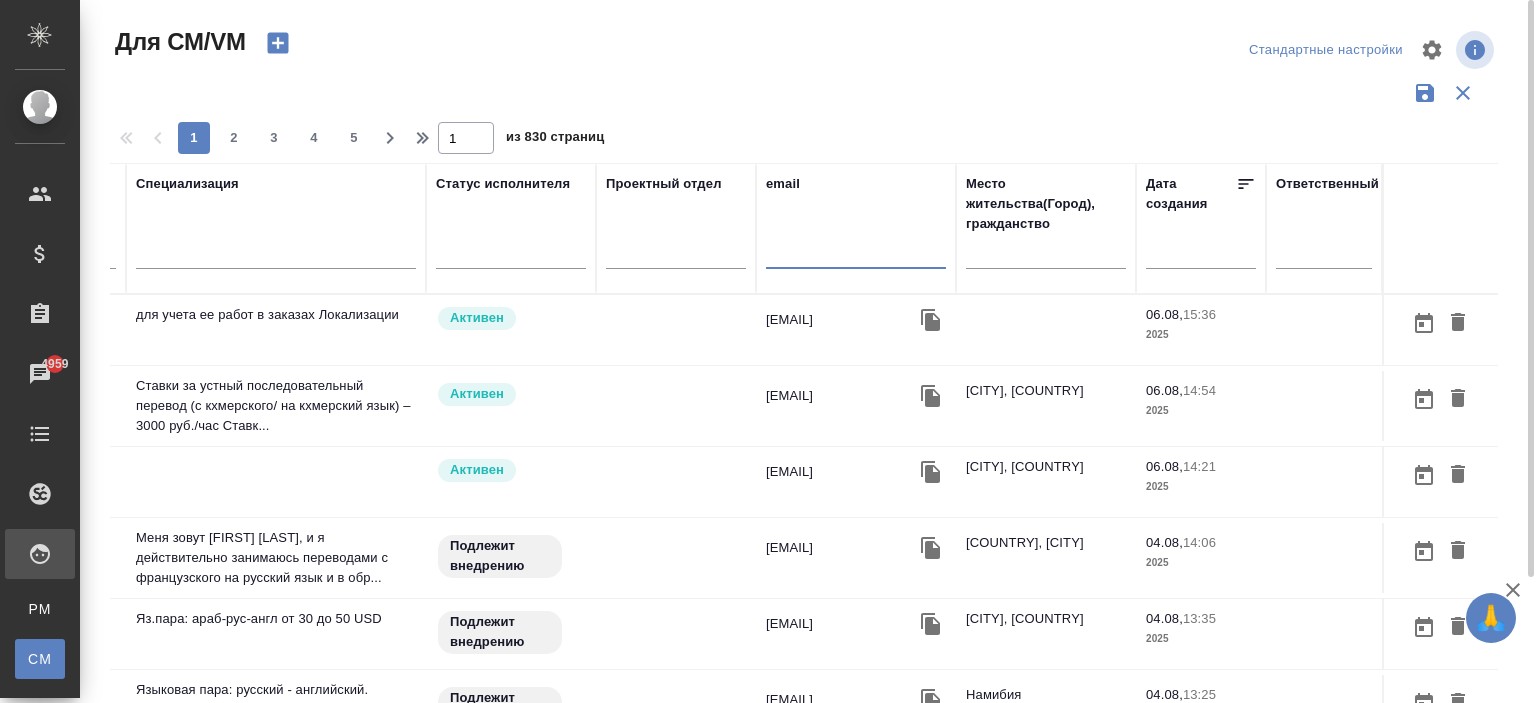 paste on "[EMAIL]" 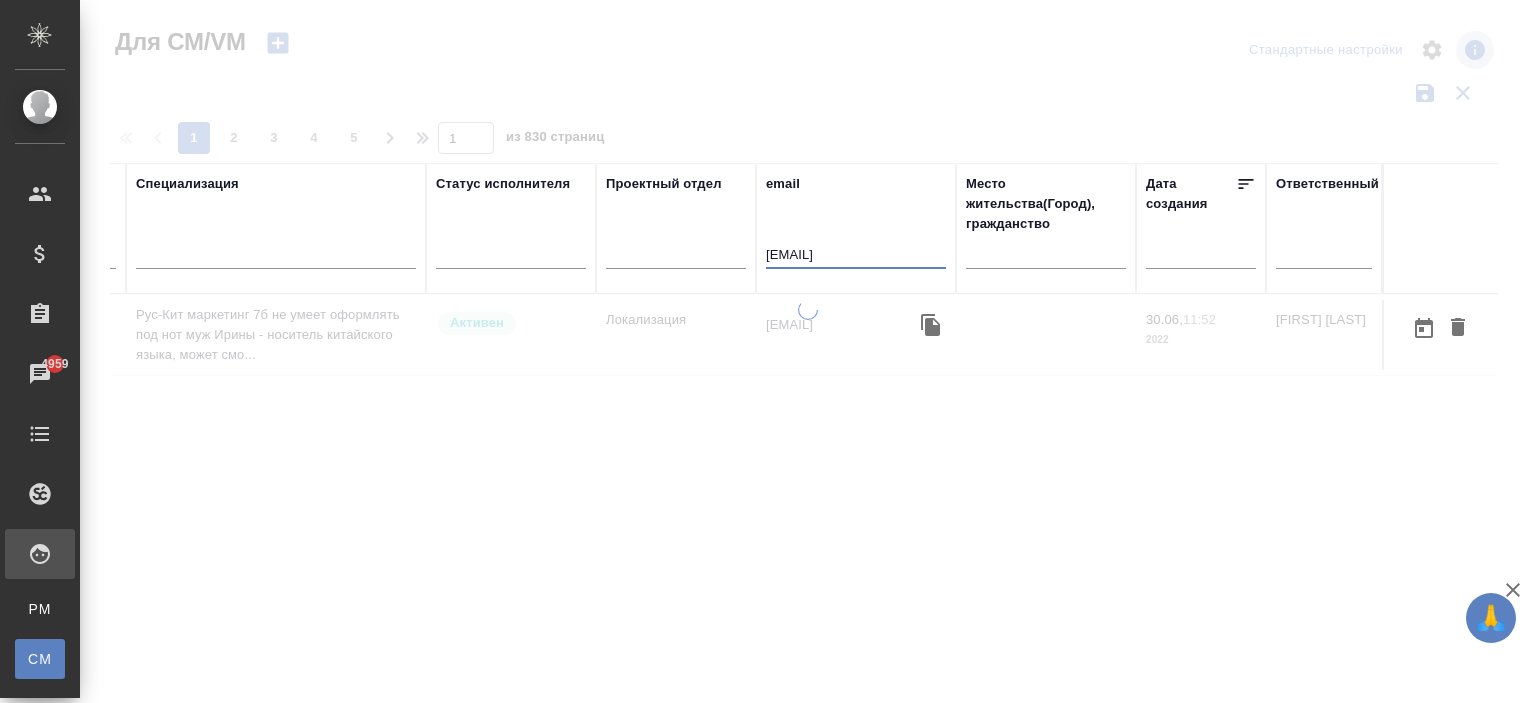 scroll, scrollTop: 0, scrollLeft: 748, axis: horizontal 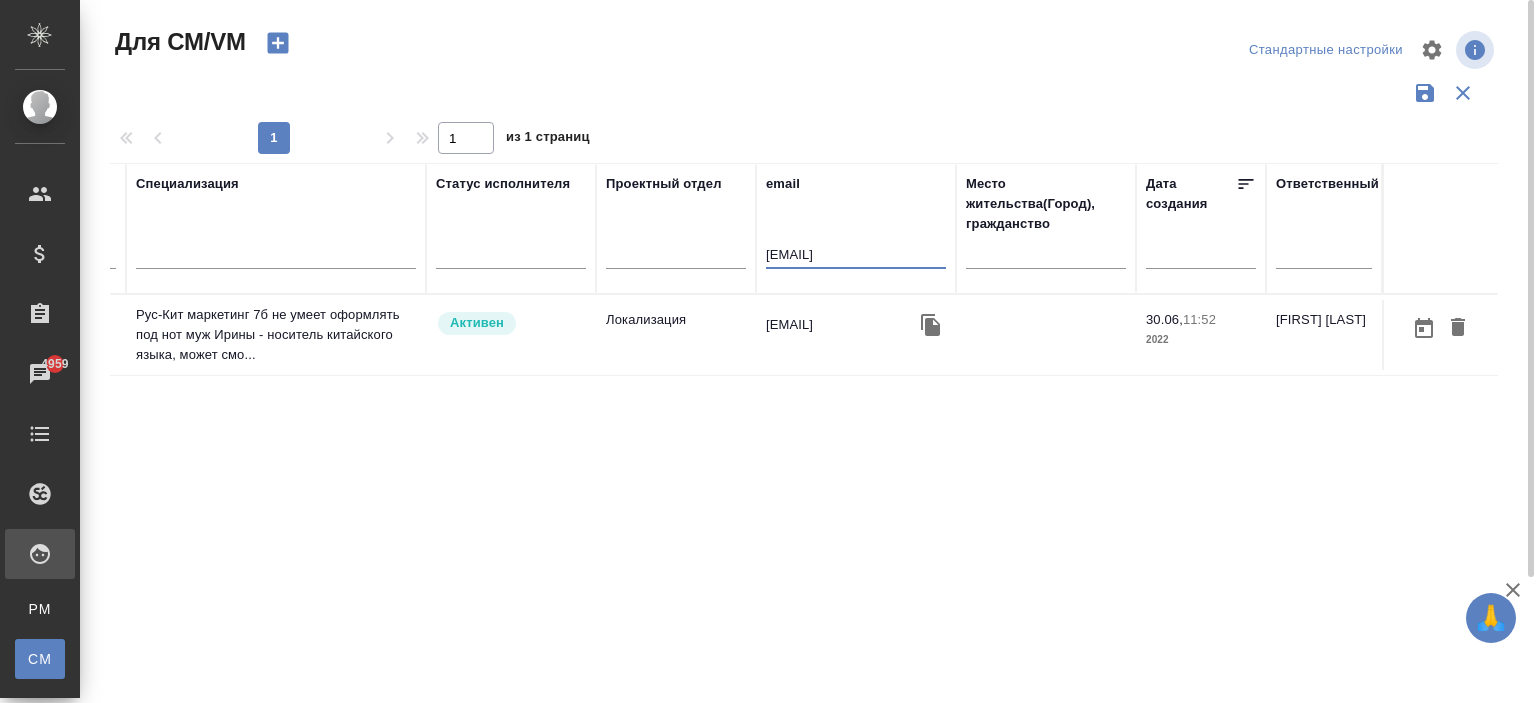 type on "[EMAIL]" 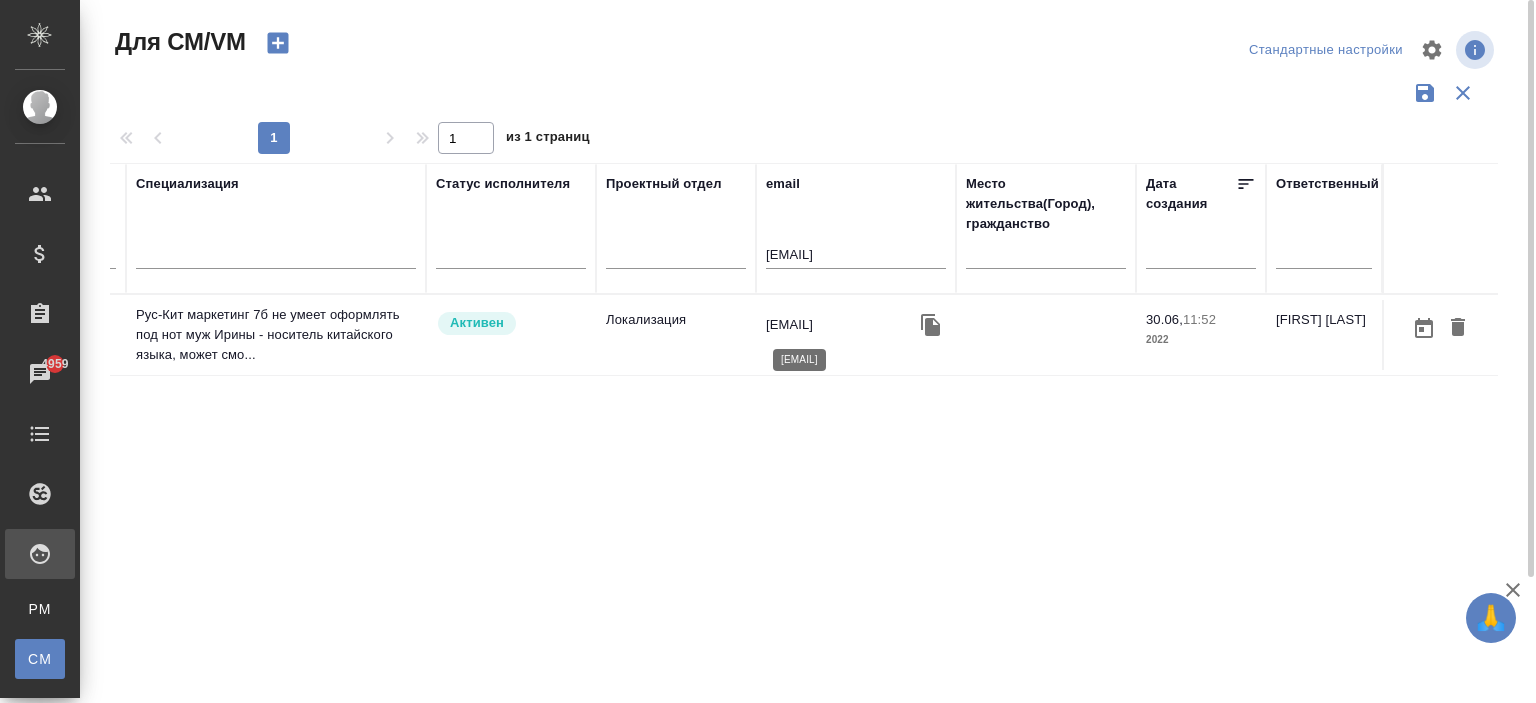 click on "[EMAIL]" at bounding box center [789, 325] 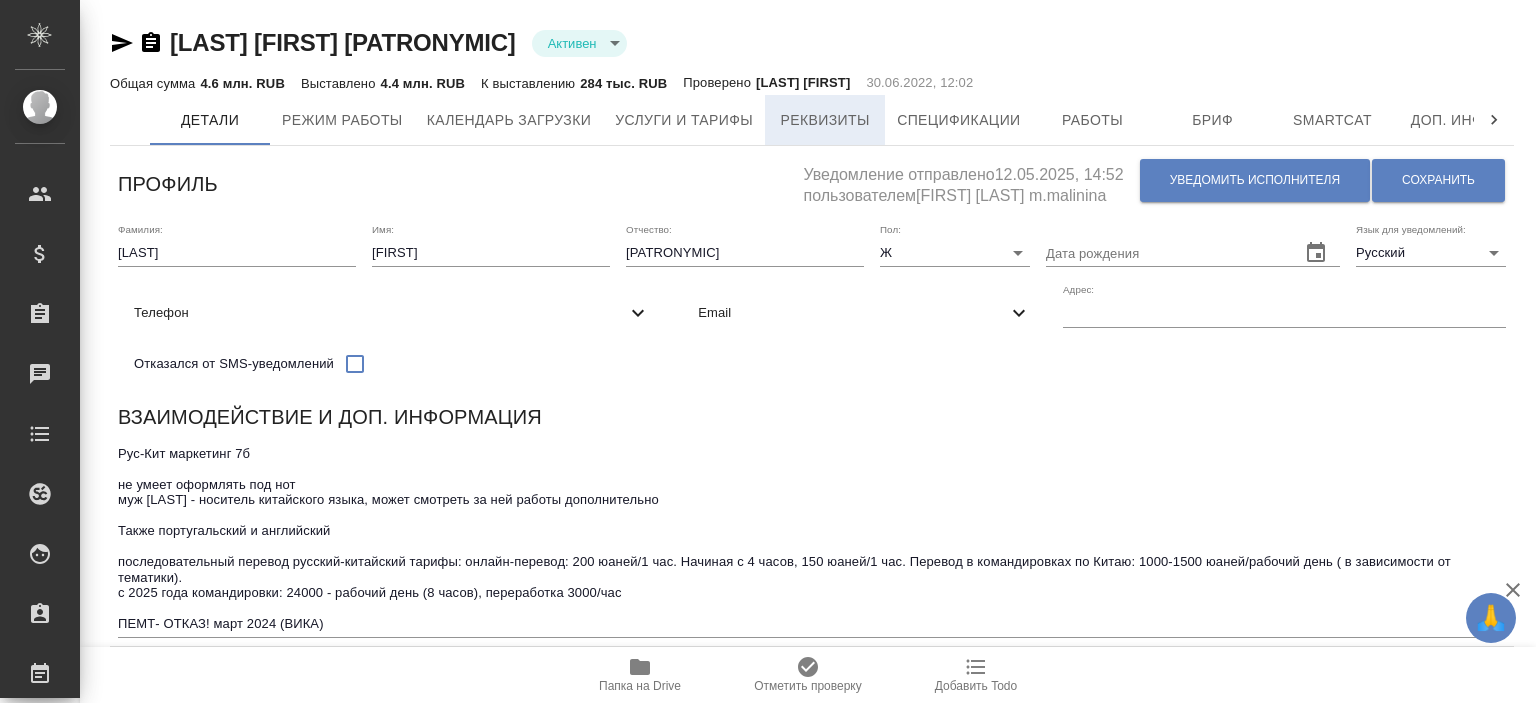 scroll, scrollTop: 0, scrollLeft: 0, axis: both 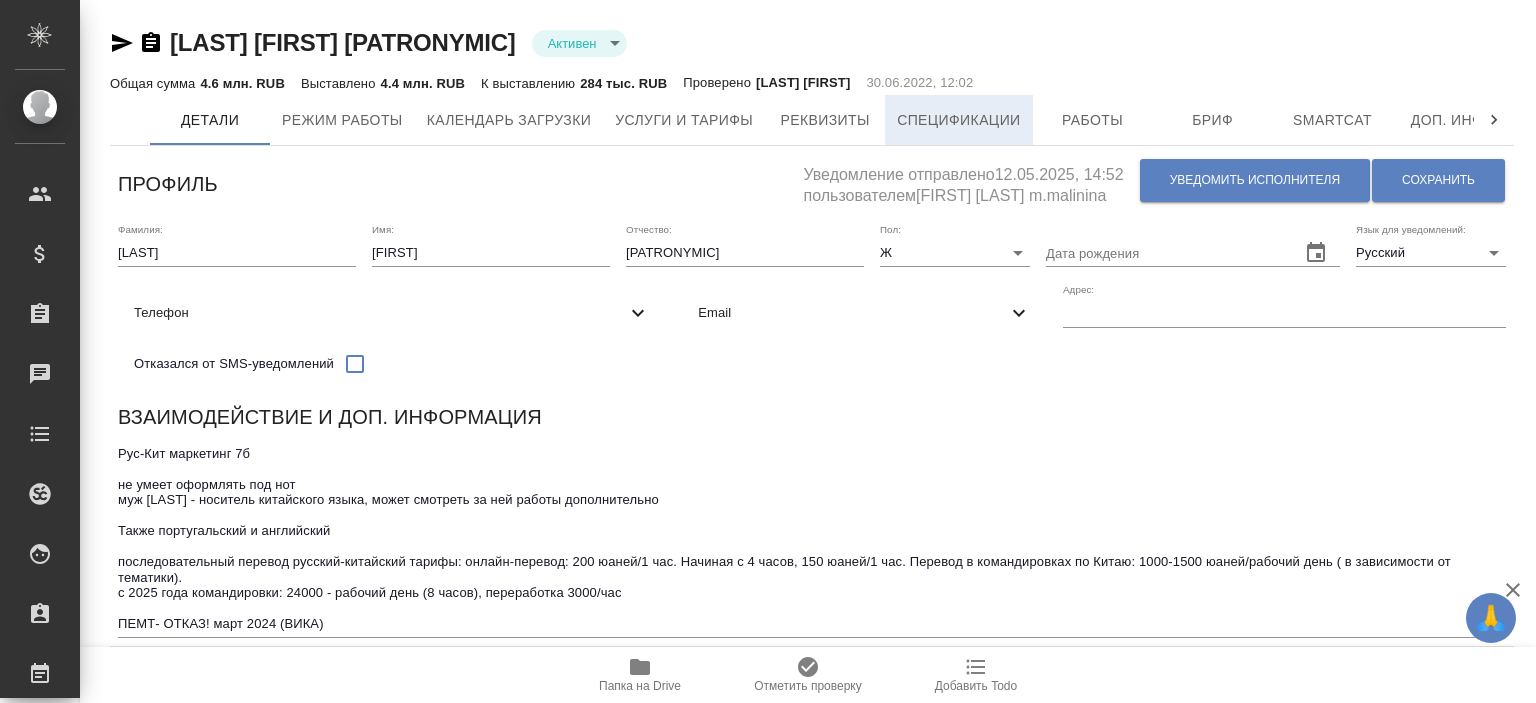 click on "Спецификации" at bounding box center [958, 120] 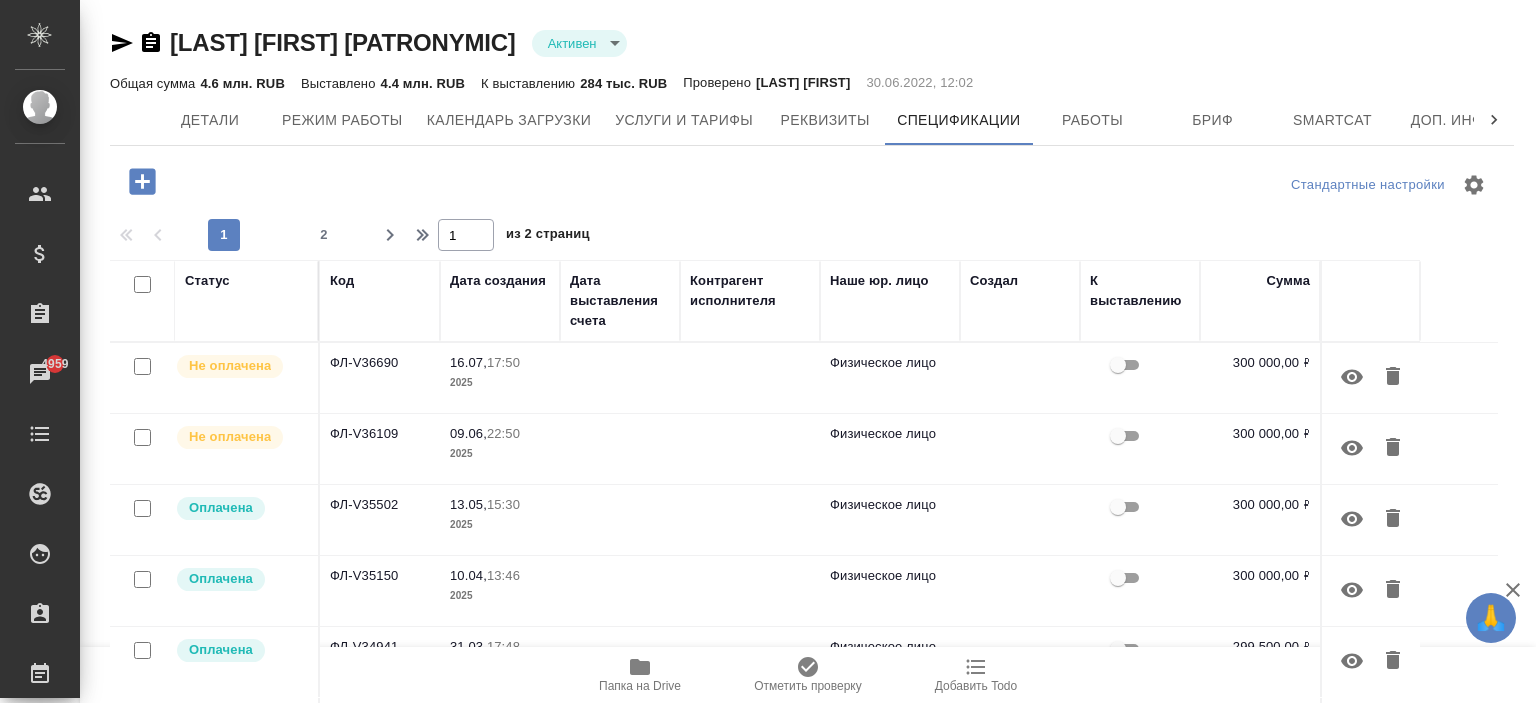 click on "2025" at bounding box center (500, 454) 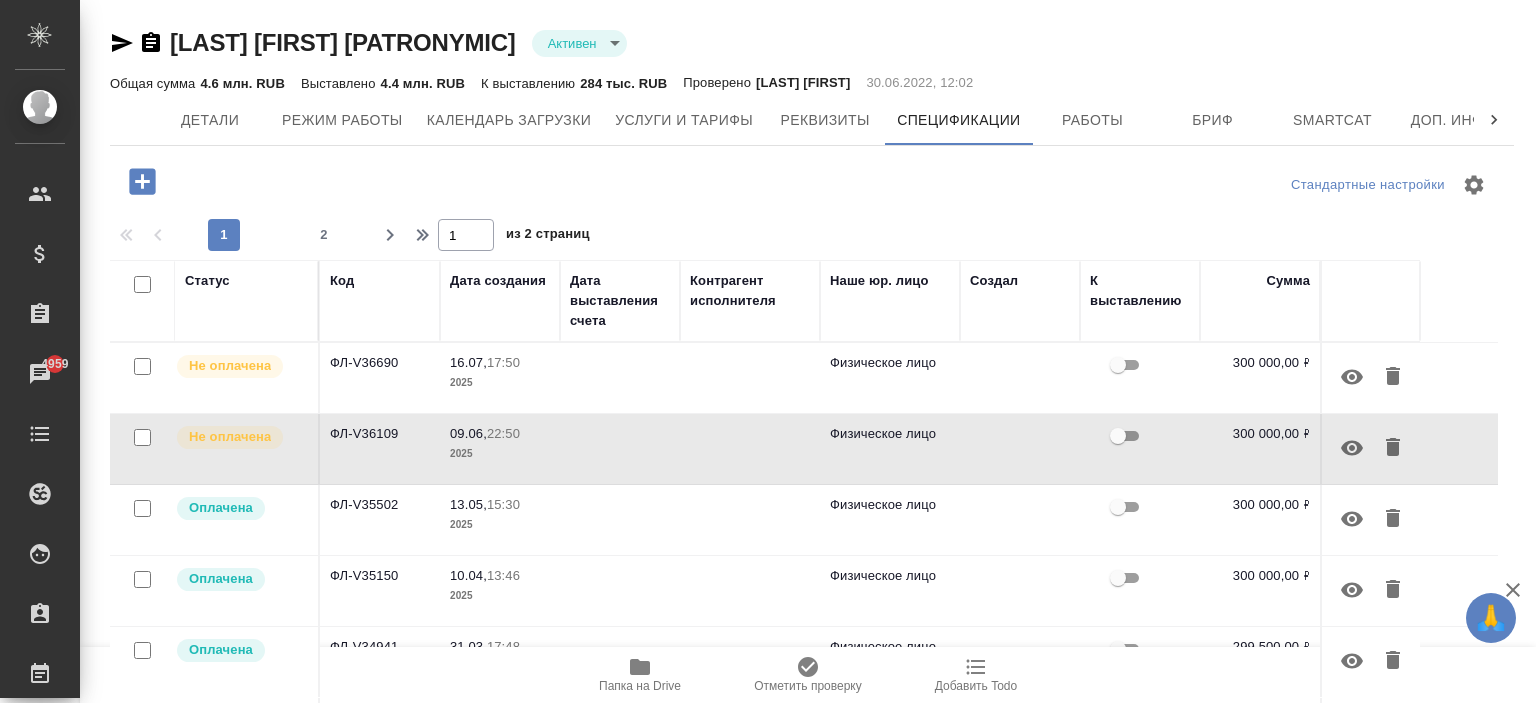 click on "2025" at bounding box center (500, 454) 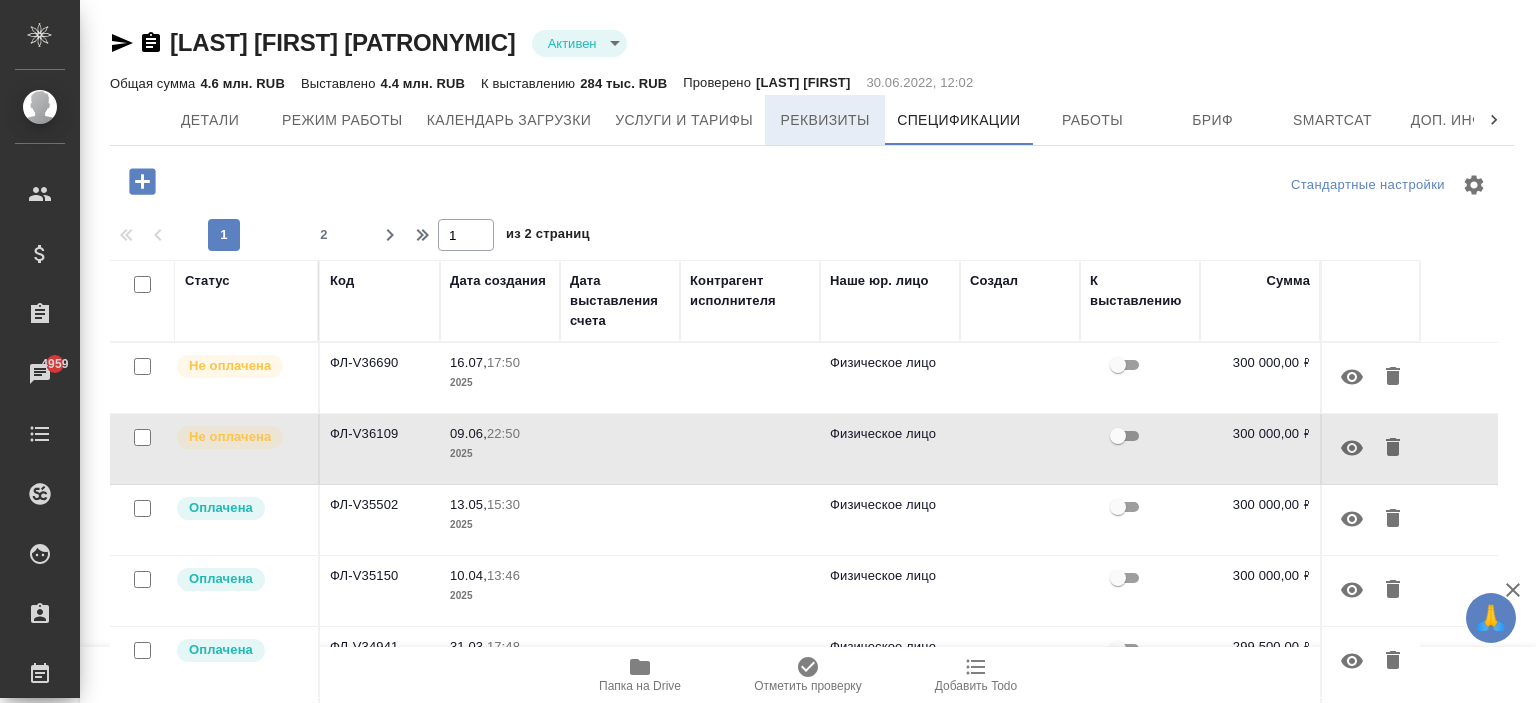 click on "Реквизиты" at bounding box center (825, 120) 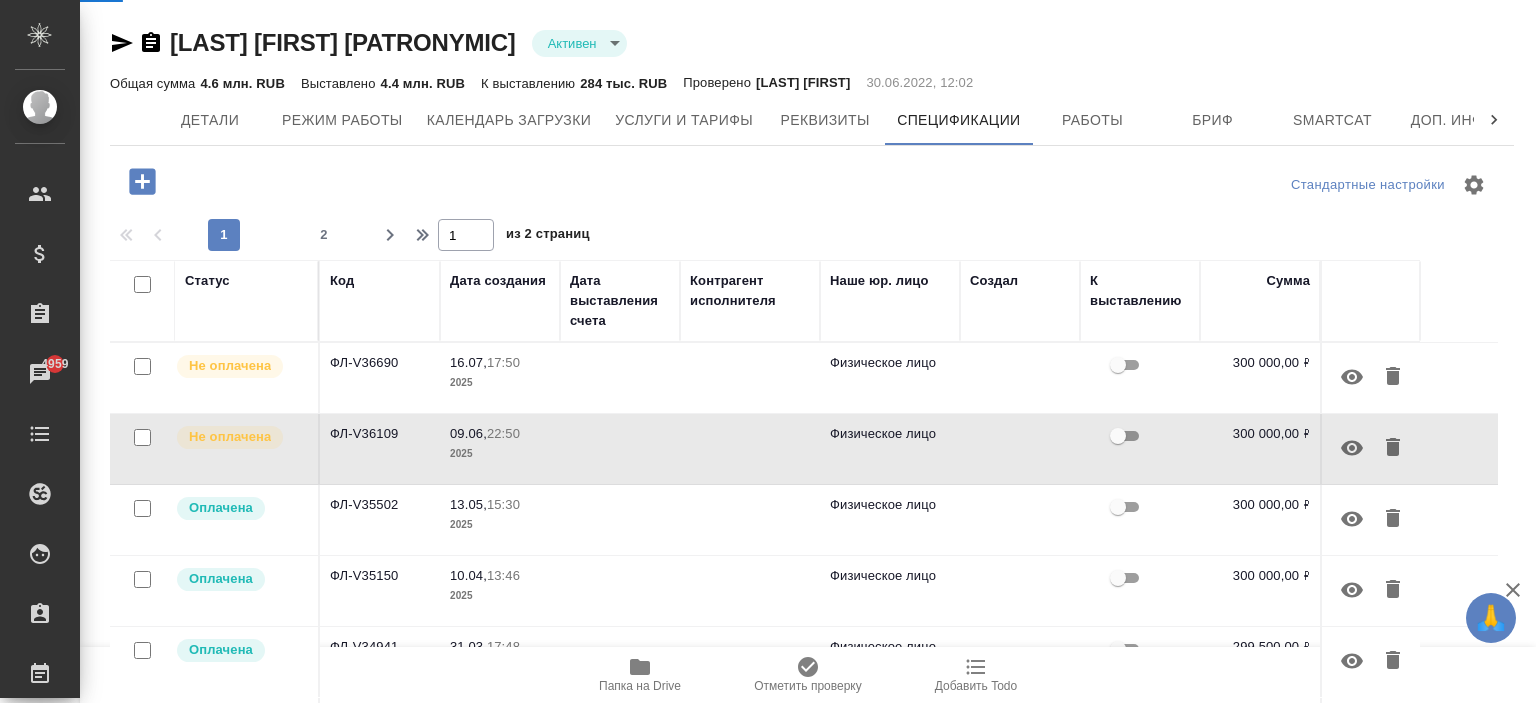 select on "10" 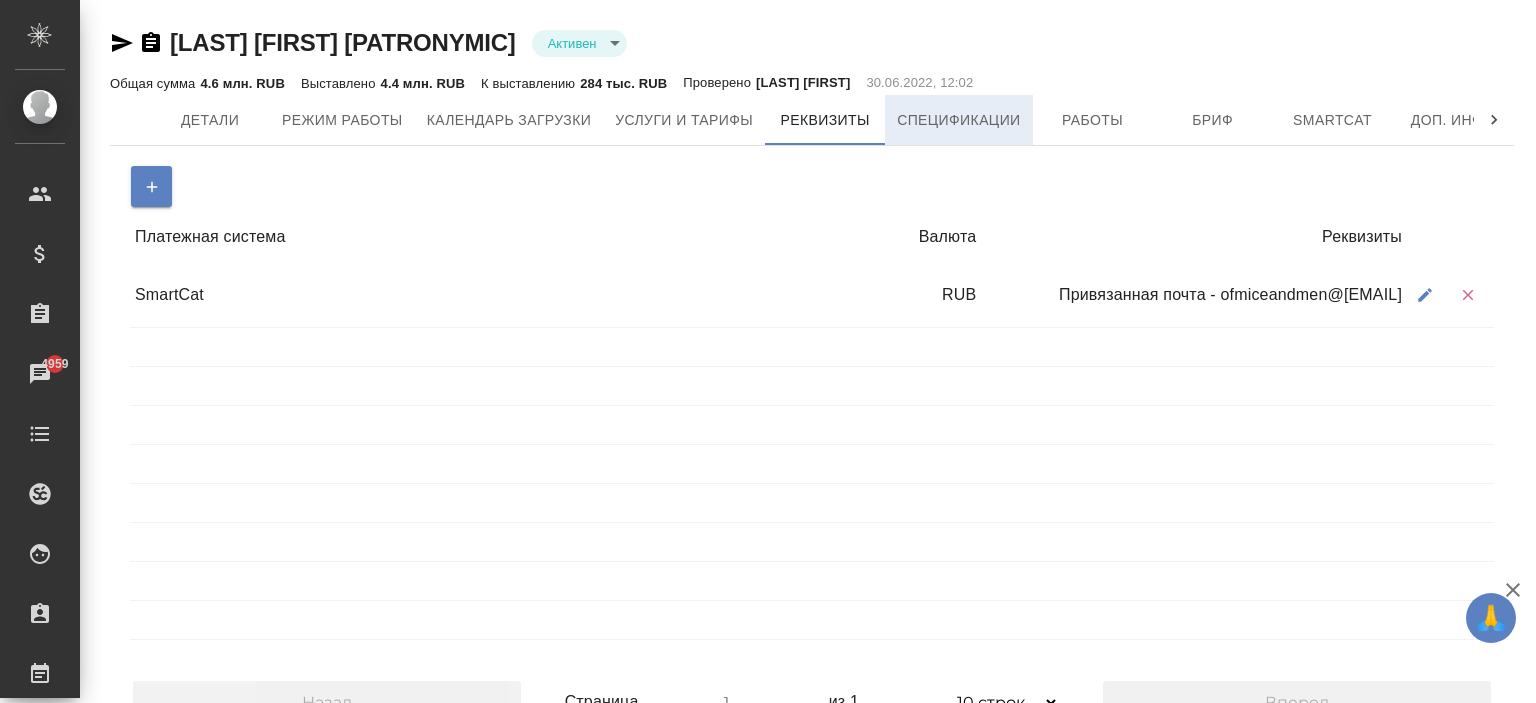 click on "Спецификации" at bounding box center (958, 120) 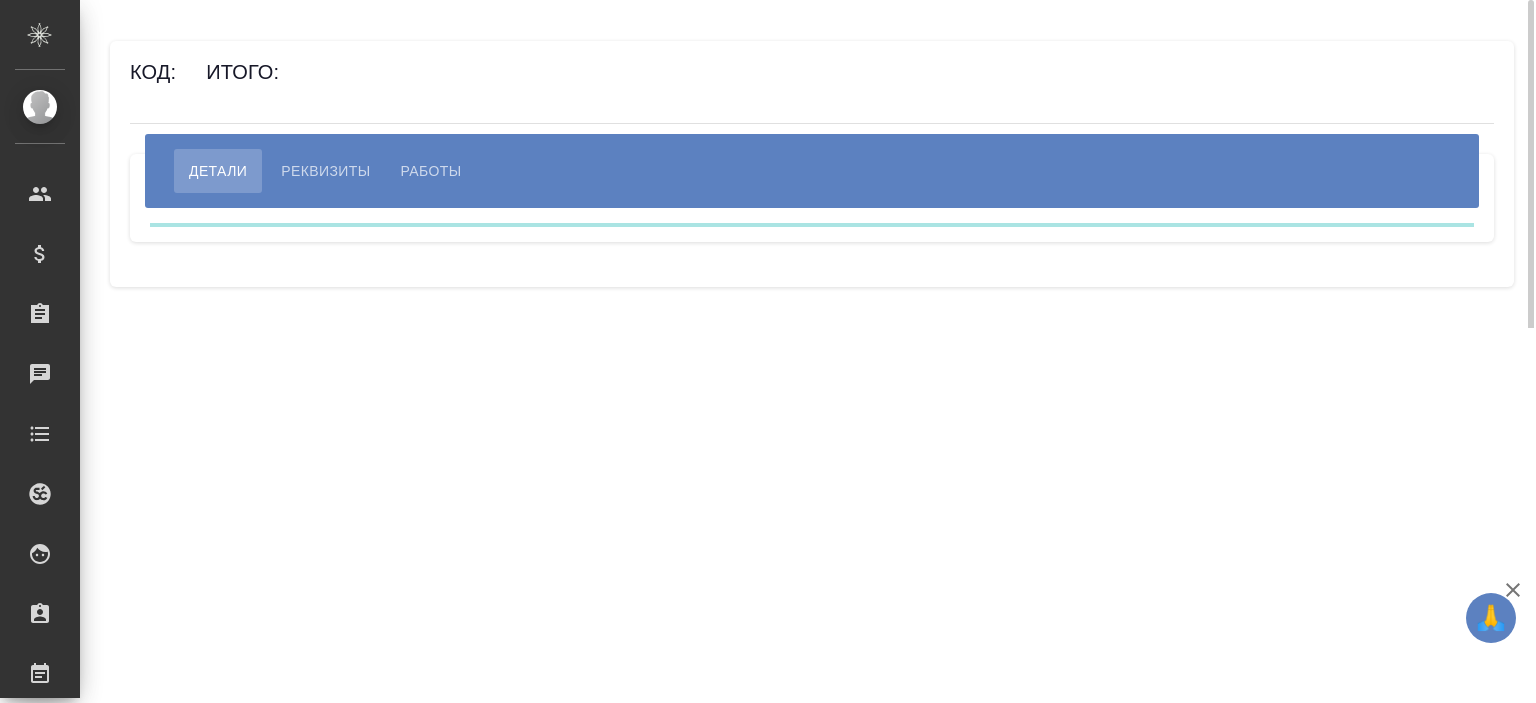 scroll, scrollTop: 0, scrollLeft: 0, axis: both 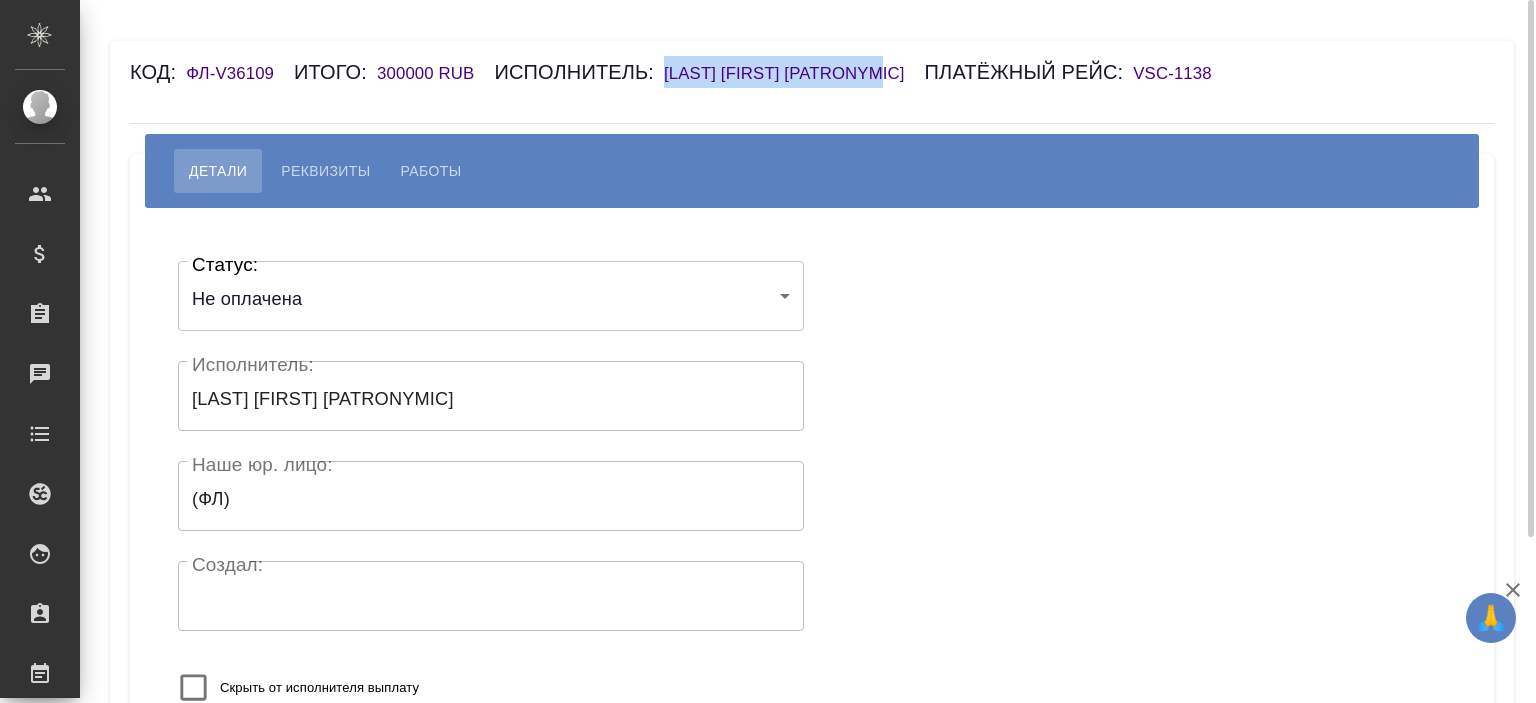 drag, startPoint x: 656, startPoint y: 69, endPoint x: 928, endPoint y: 65, distance: 272.02942 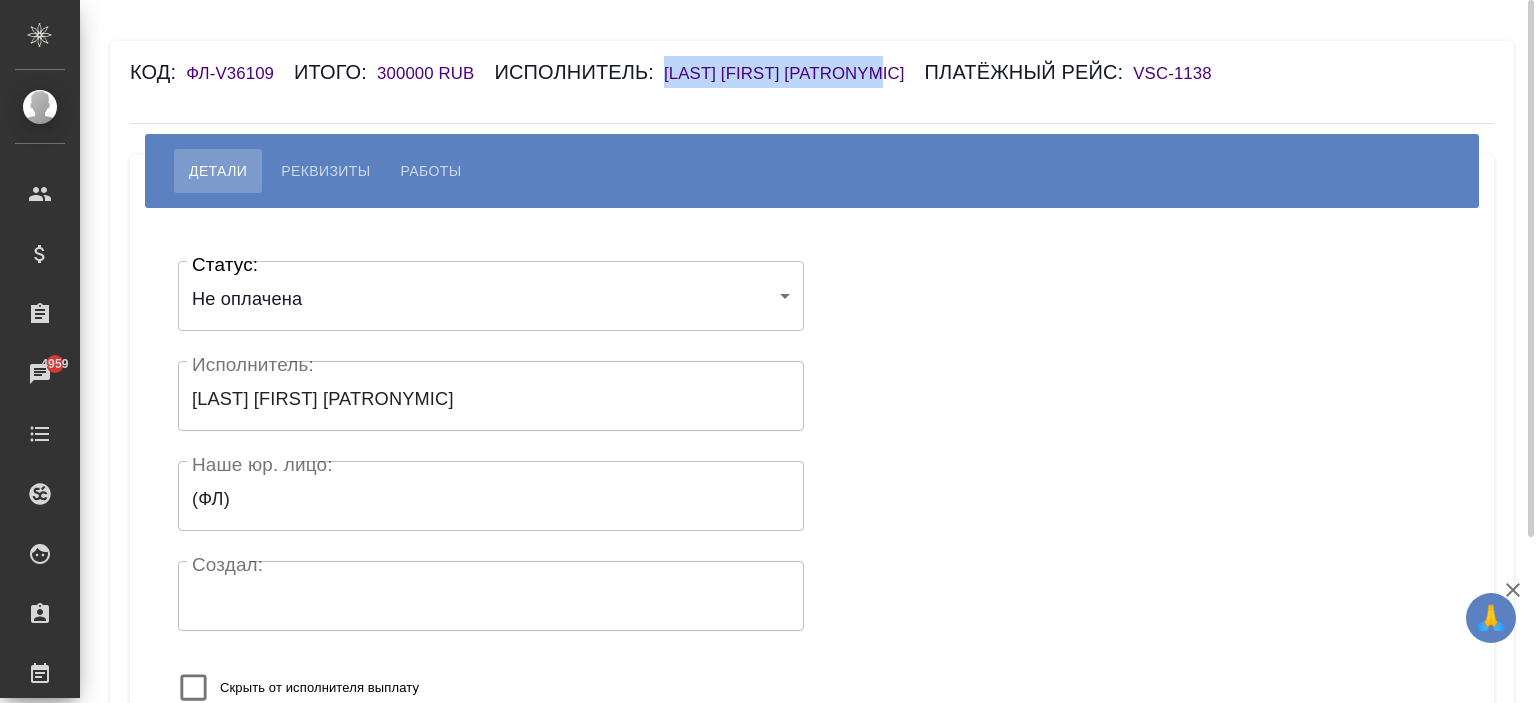 copy on "[LAST] [FIRST] [PATRONYMIC]" 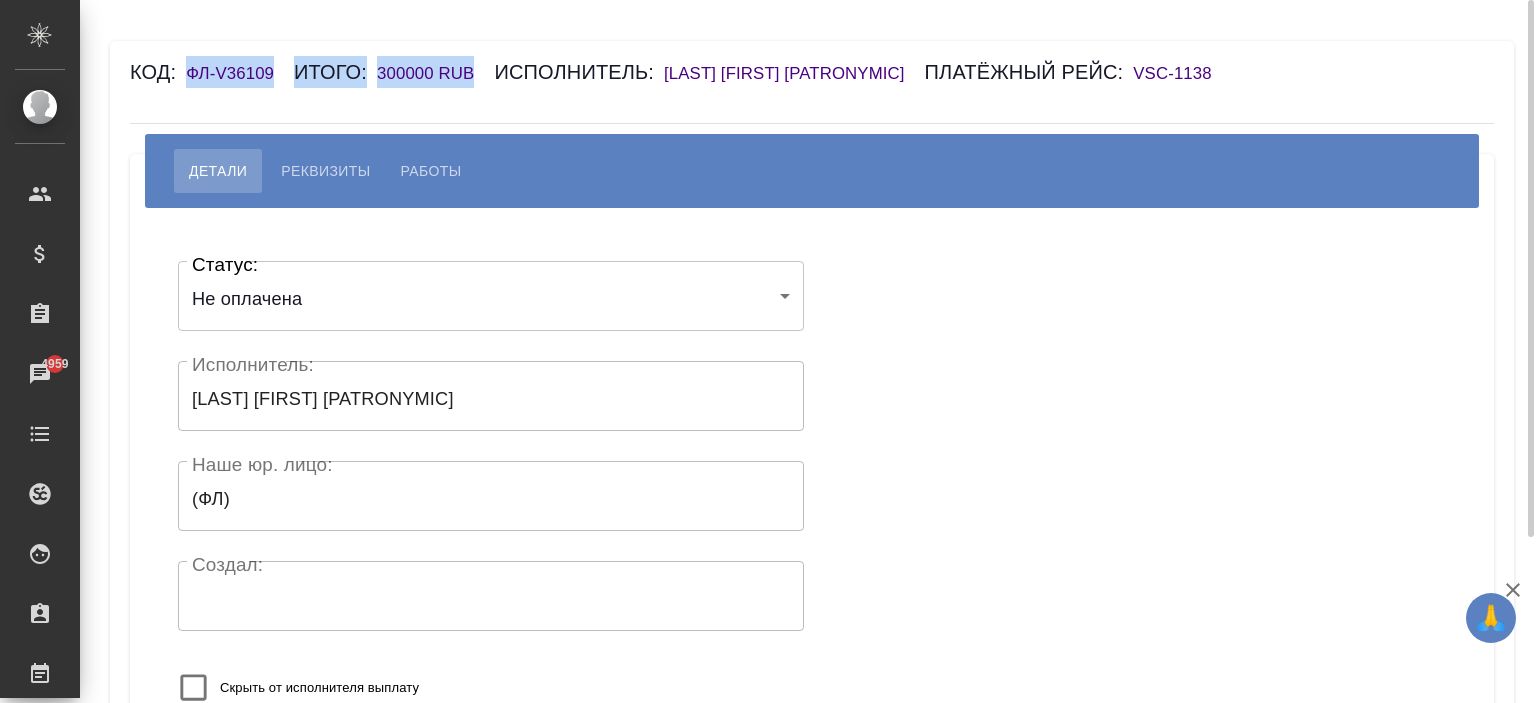 drag, startPoint x: 184, startPoint y: 74, endPoint x: 471, endPoint y: 56, distance: 287.5639 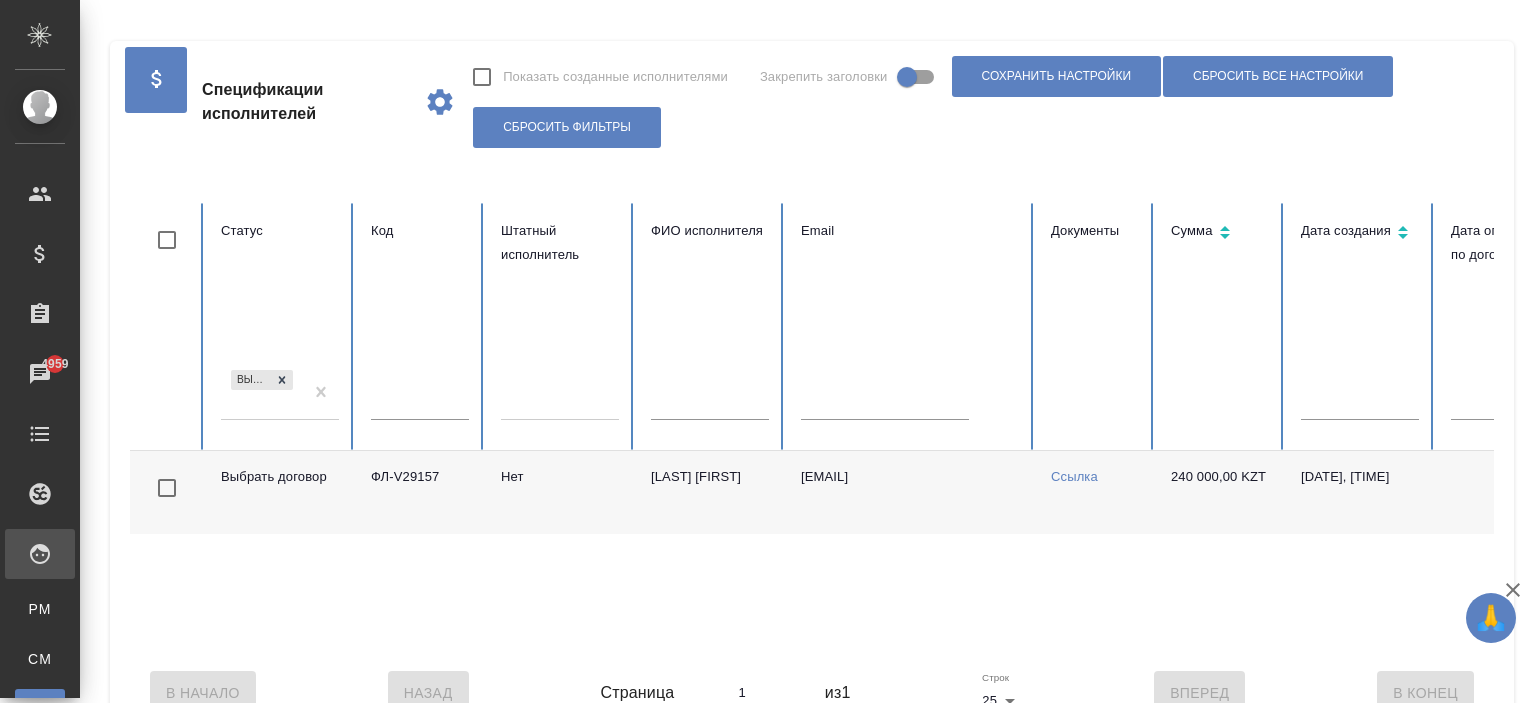 scroll, scrollTop: 0, scrollLeft: 0, axis: both 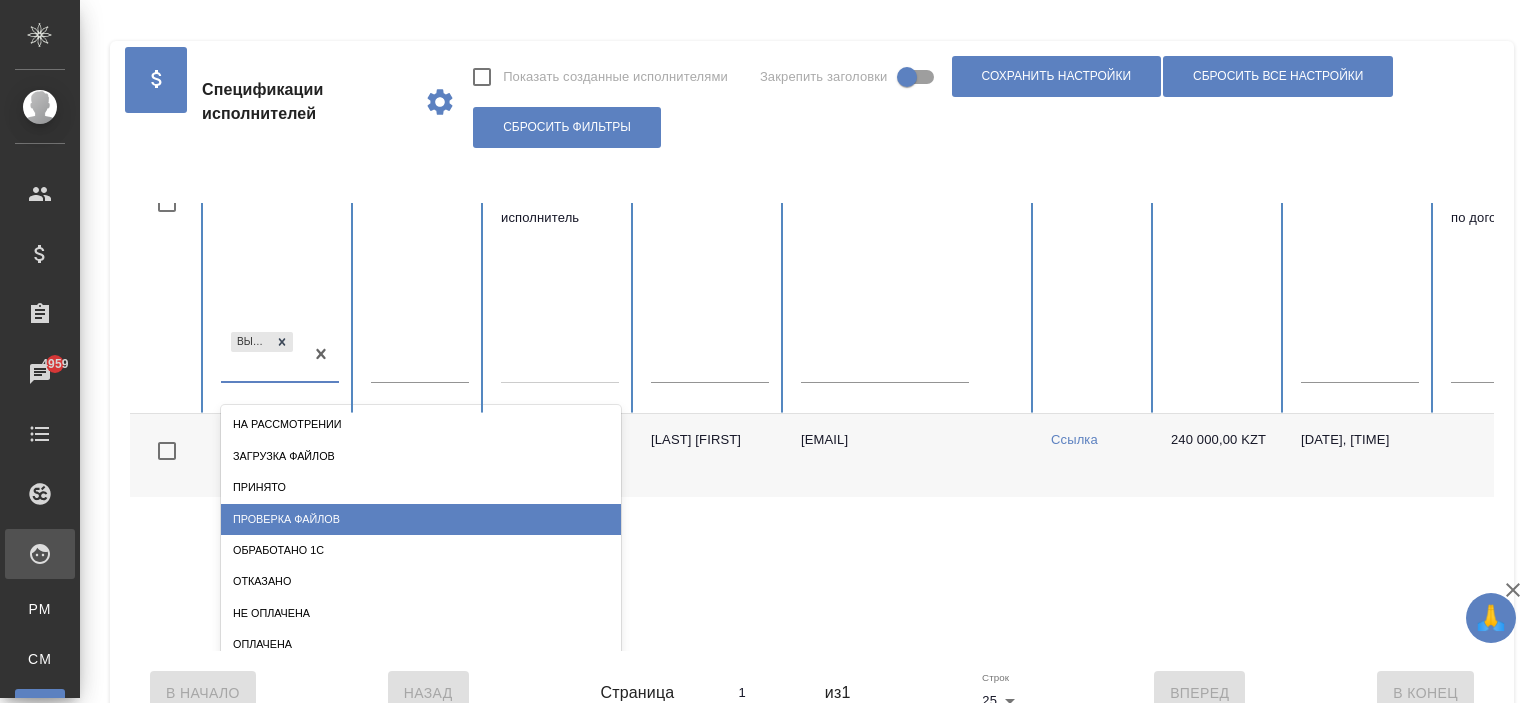 click on "Проверка файлов" at bounding box center (421, 519) 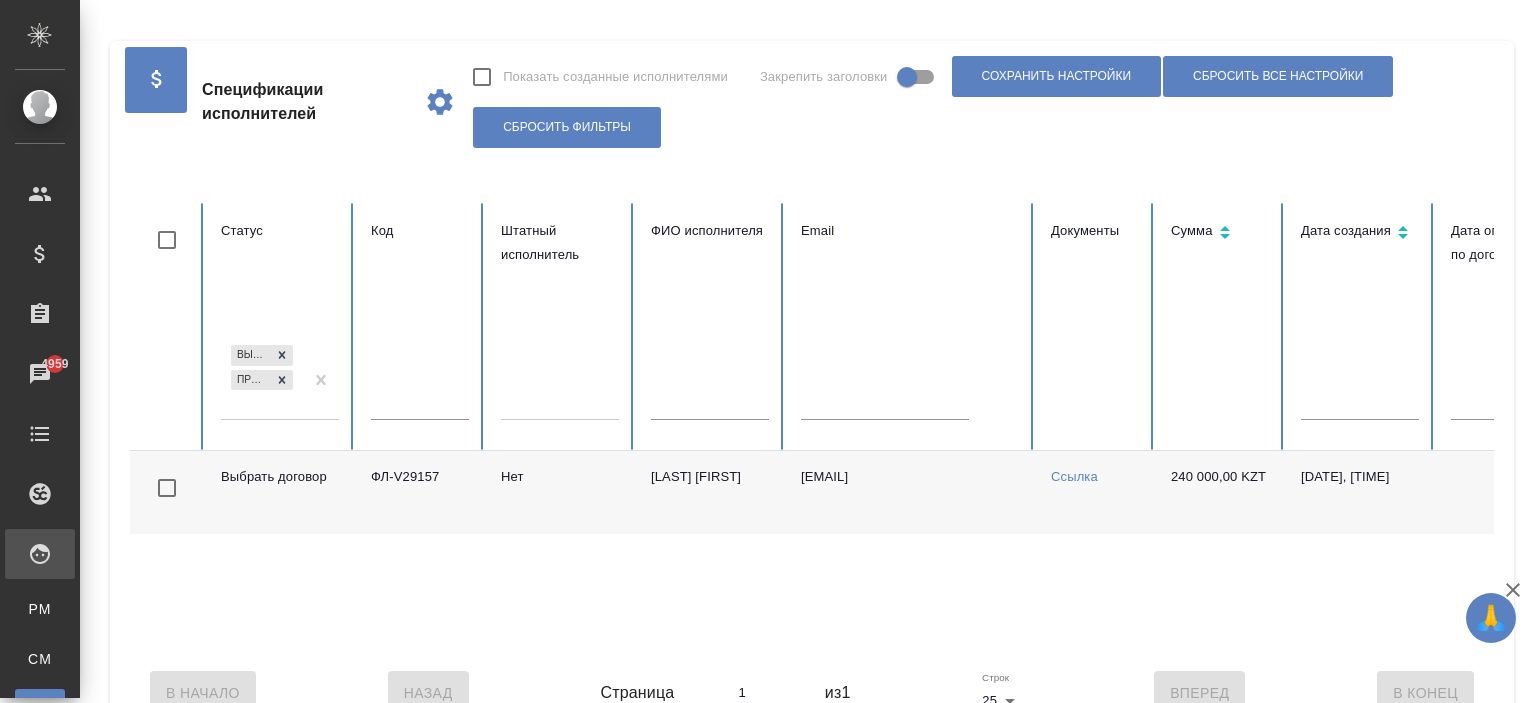 scroll, scrollTop: 0, scrollLeft: 0, axis: both 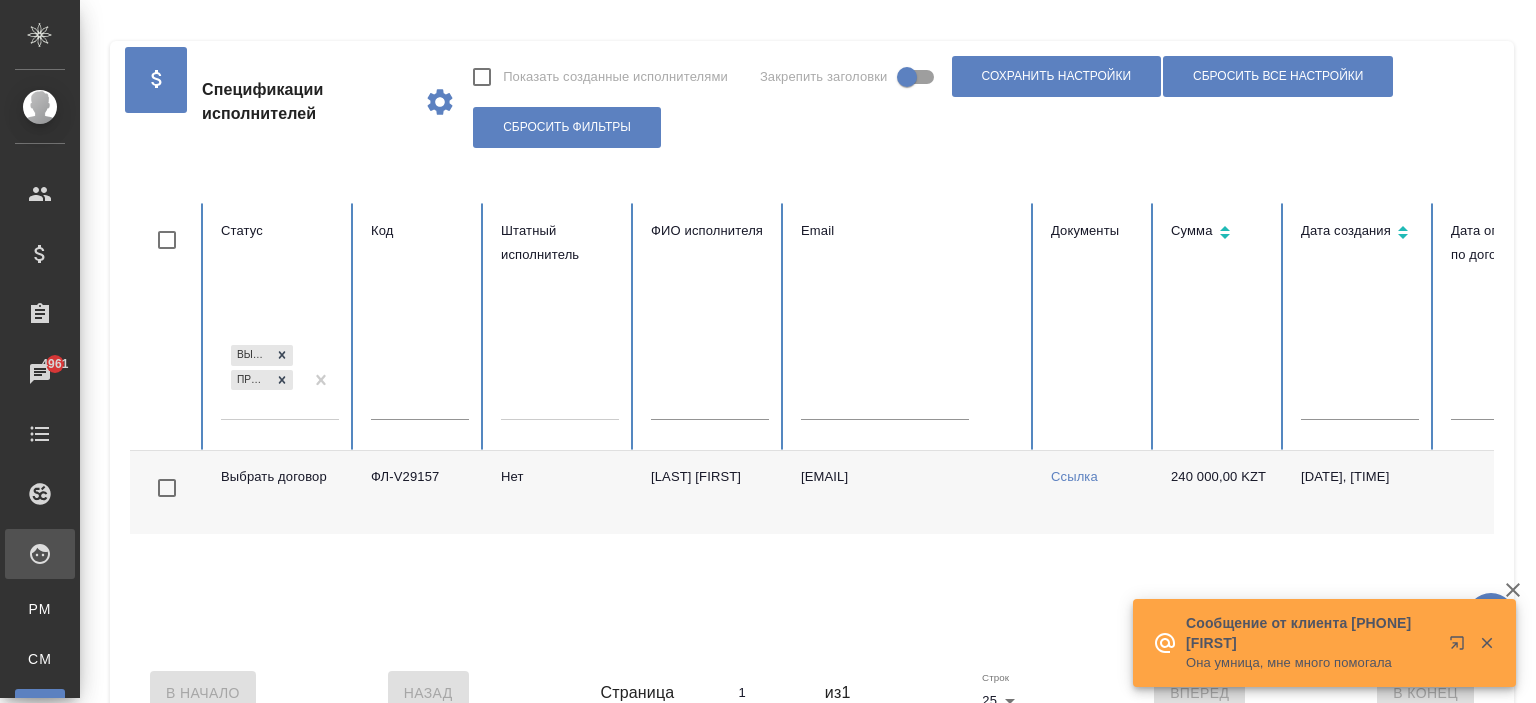 click on "Проверка файлов" at bounding box center [251, 380] 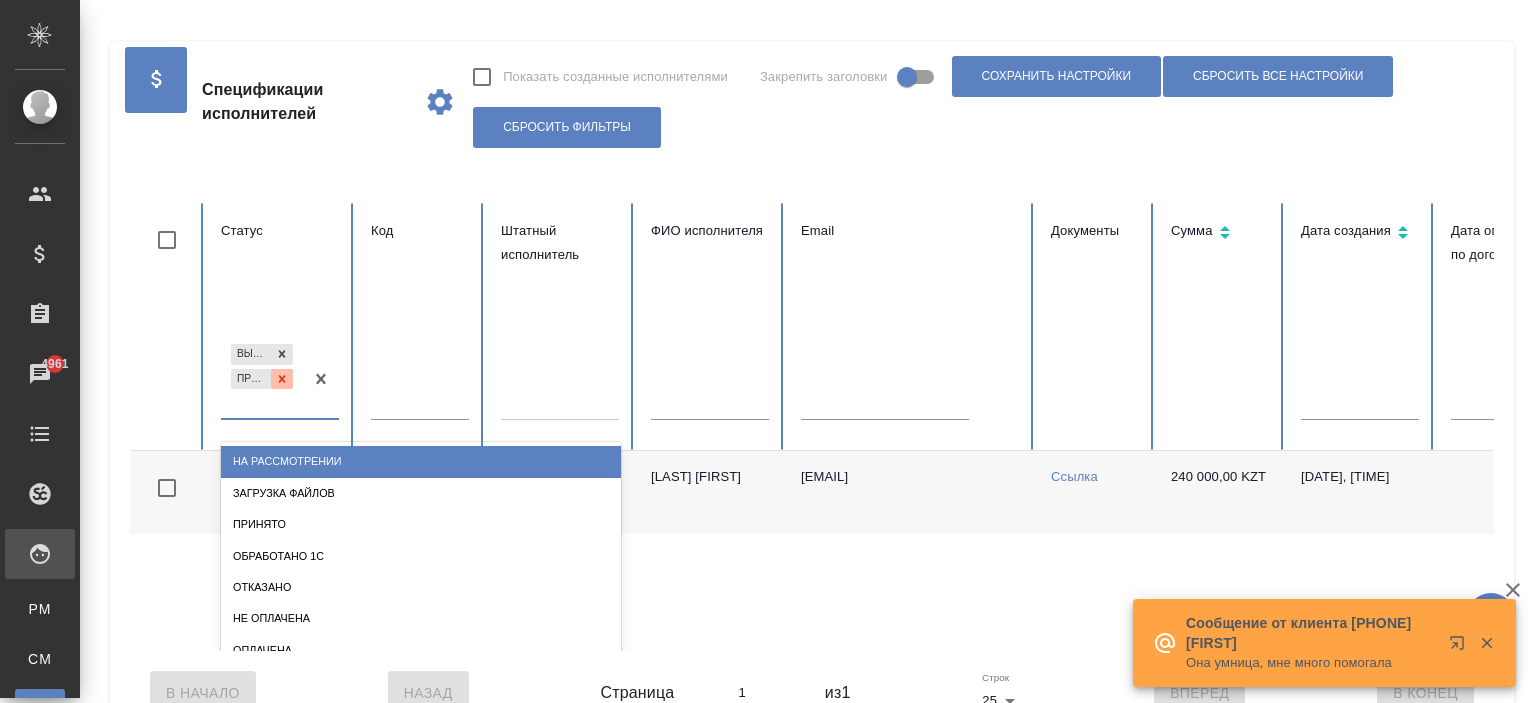click 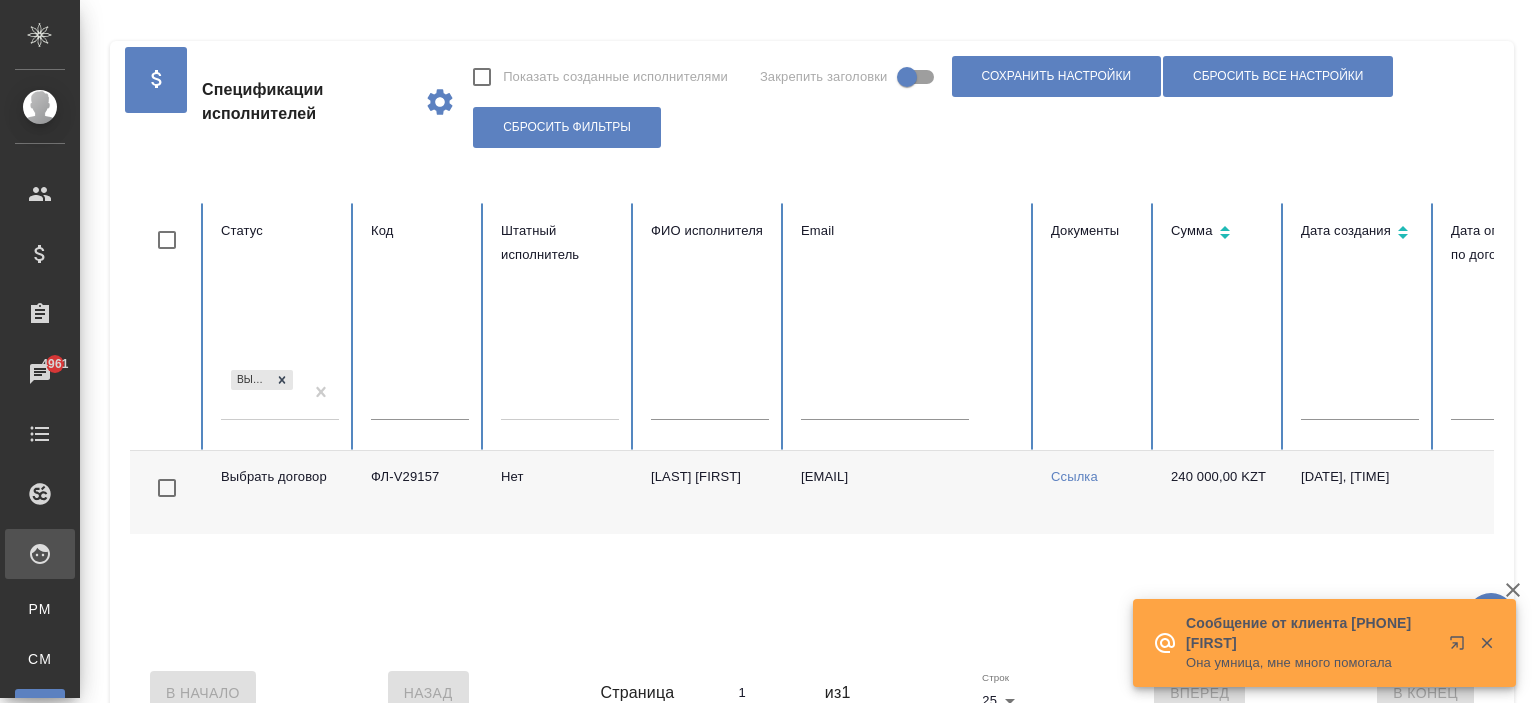 click on "Выбрать договор" at bounding box center [280, 400] 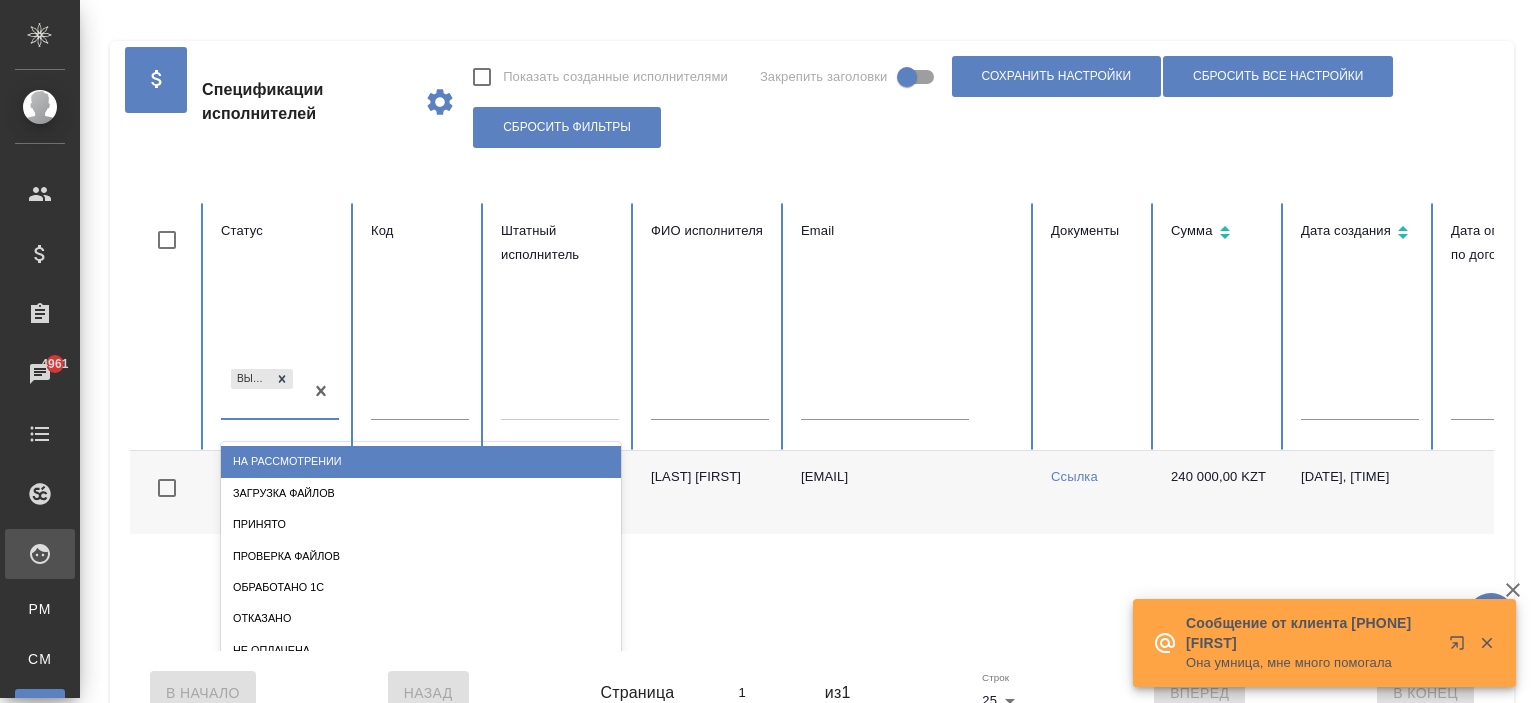 scroll, scrollTop: 37, scrollLeft: 0, axis: vertical 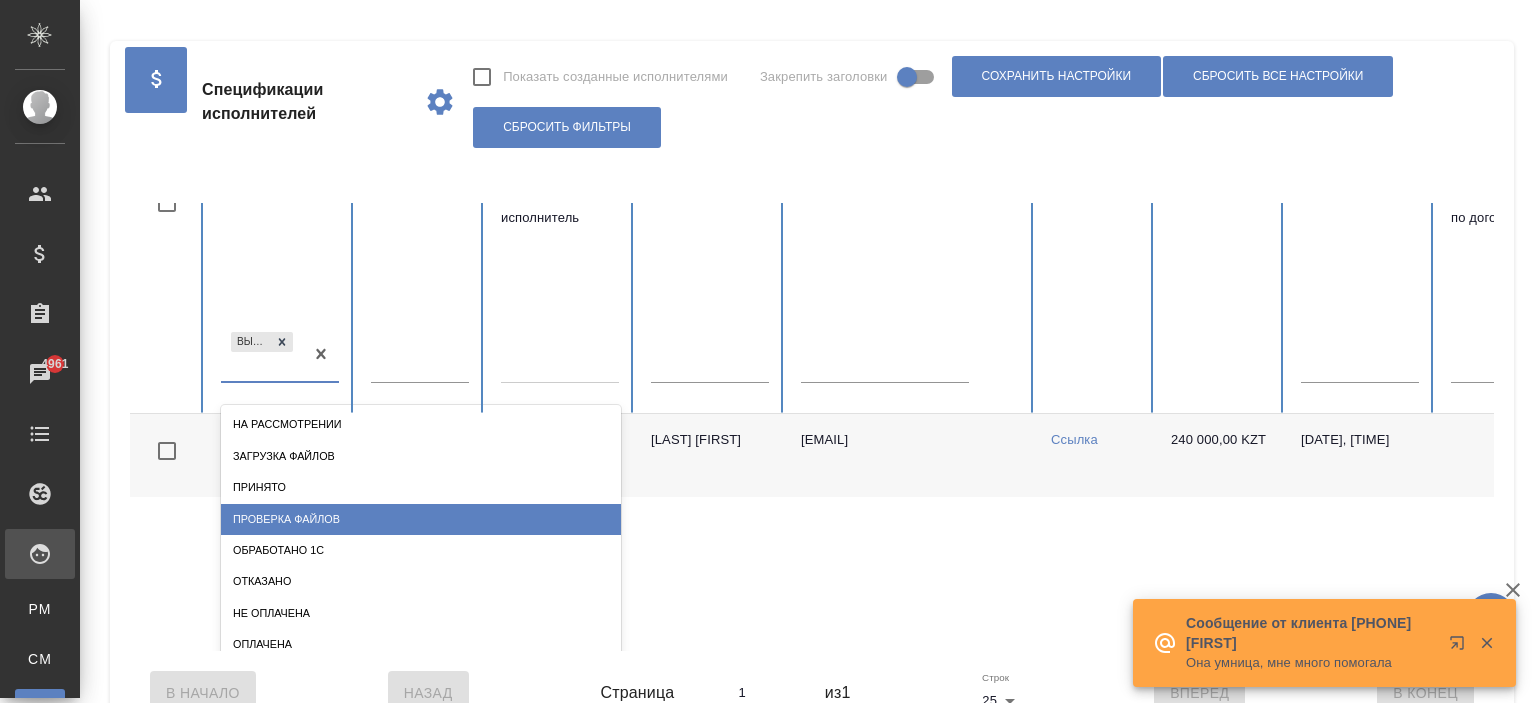 click on "Проверка файлов" at bounding box center (421, 519) 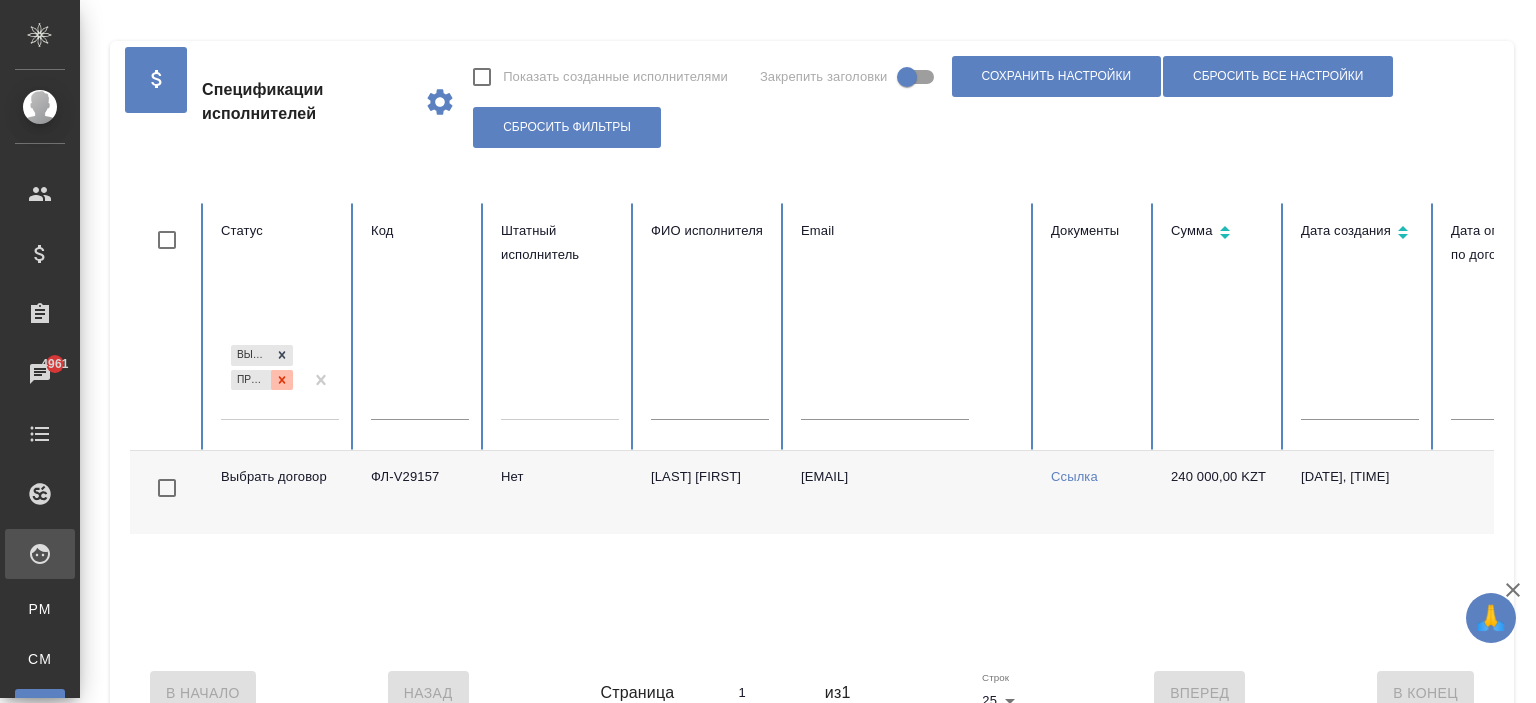 click 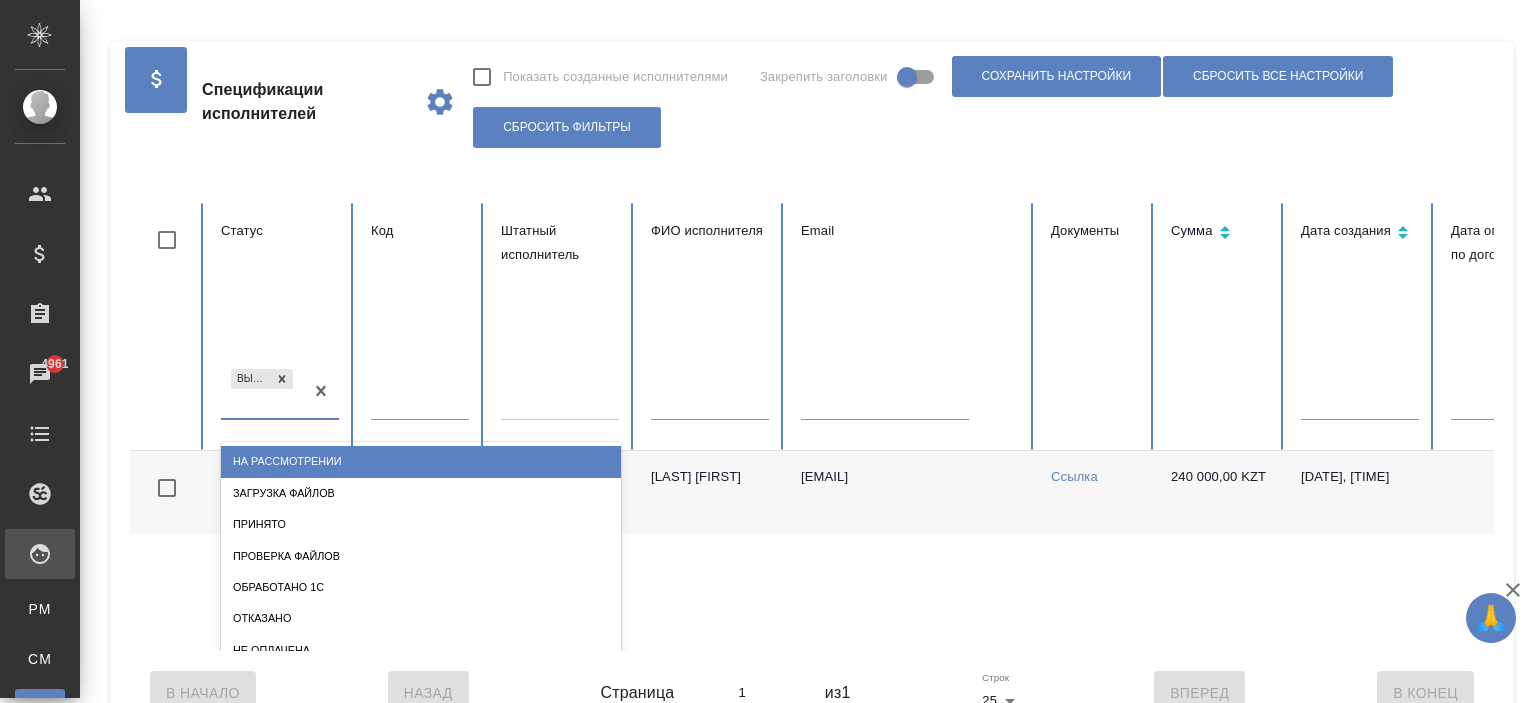 scroll, scrollTop: 37, scrollLeft: 0, axis: vertical 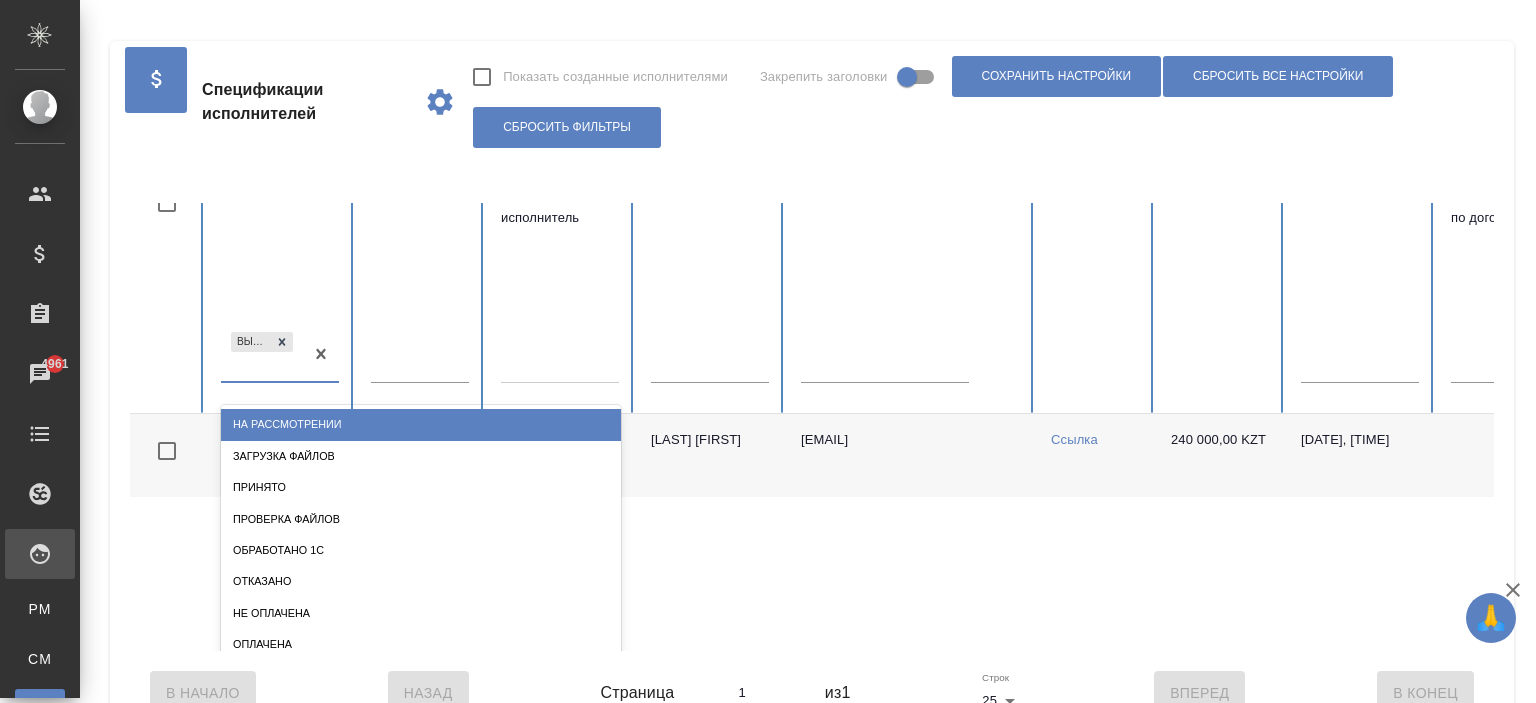 click on "option На рассмотрении focused, 1 of 10. 9 results available. Use Up and Down to choose options, press Enter to select the currently focused option, press Escape to exit the menu, press Tab to select the option and exit the menu. Выбрать договор На рассмотрении Загрузка файлов Принято Проверка файлов Обработано 1С Отказано Не оплачена Оплачена Списан" at bounding box center [280, 363] 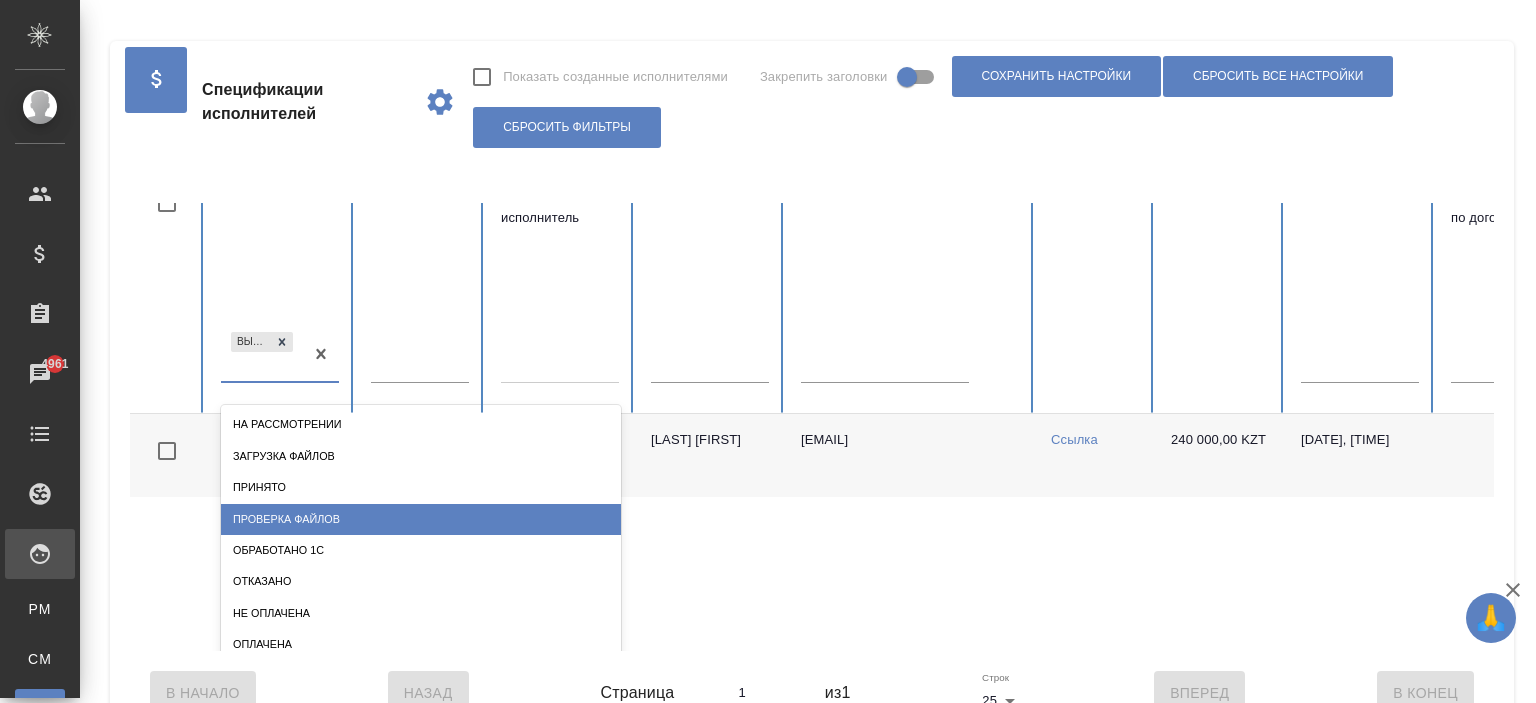 click on "Проверка файлов" at bounding box center [421, 519] 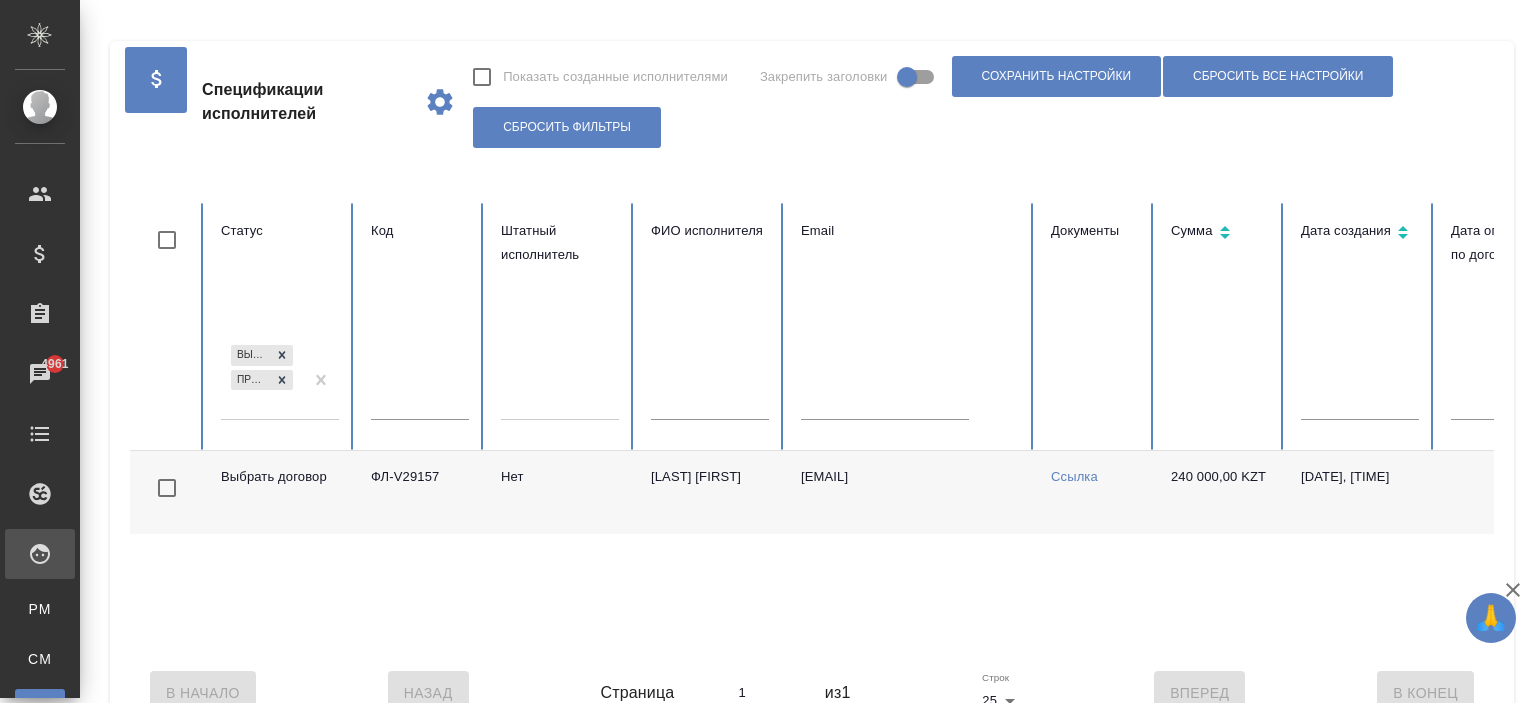 scroll, scrollTop: 0, scrollLeft: 0, axis: both 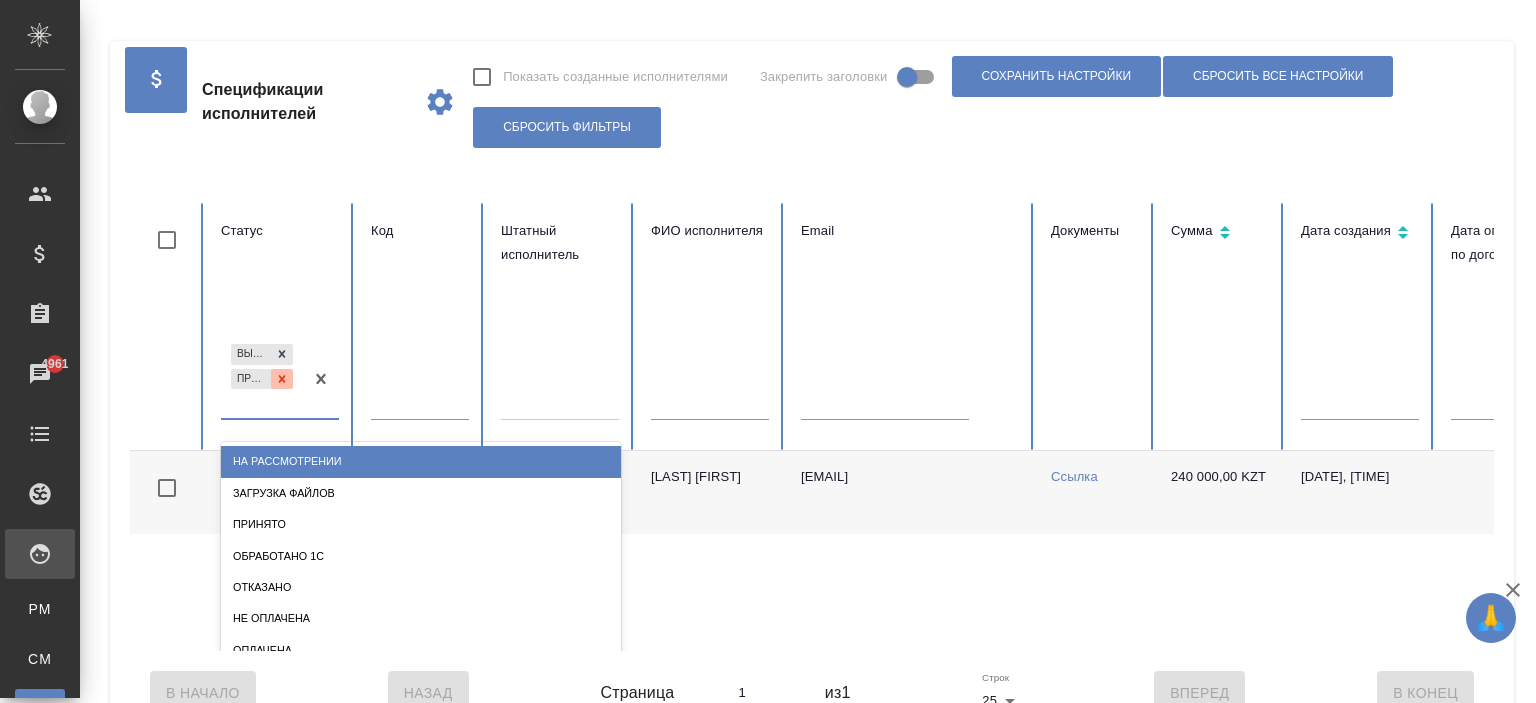 click at bounding box center [282, 379] 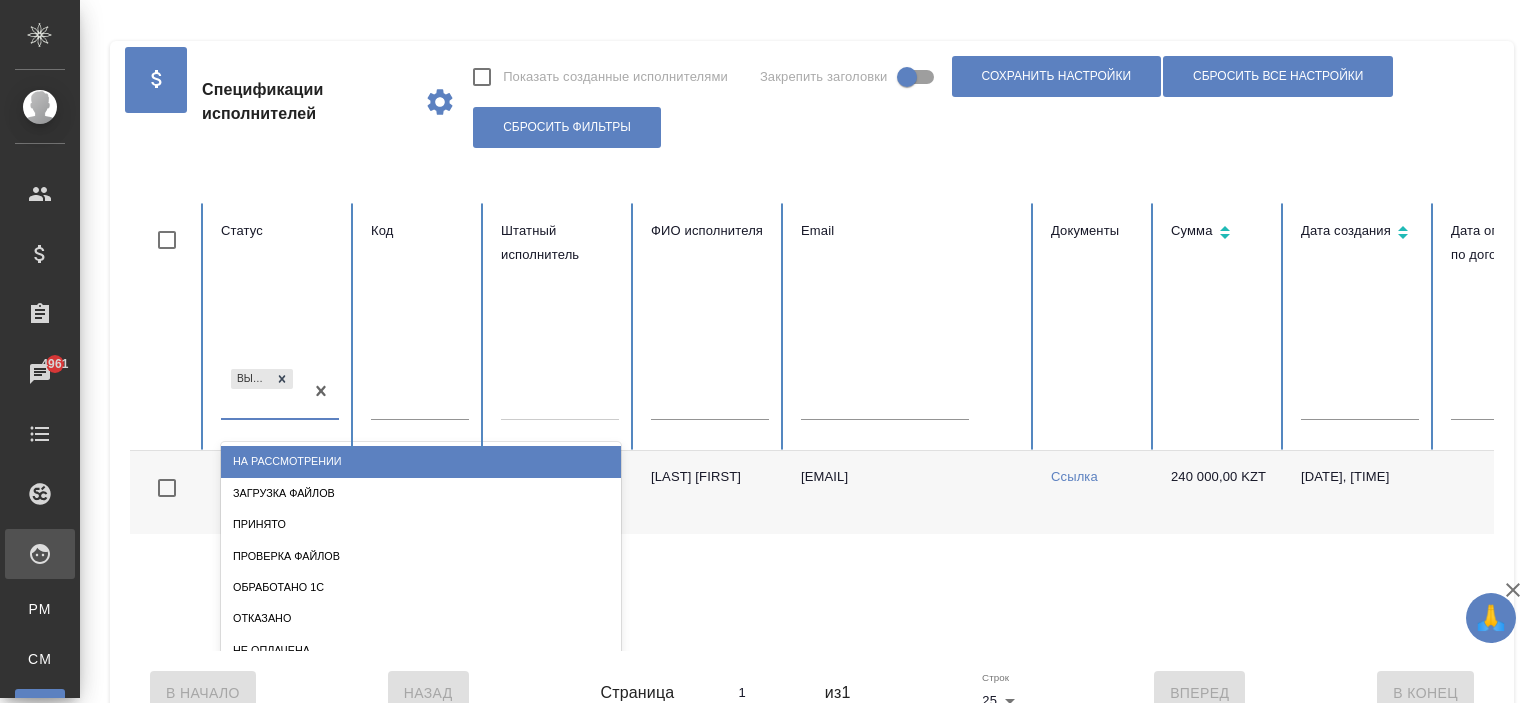 click on "option На рассмотрении focused, 1 of 10. 9 results available. Use Up and Down to choose options, press Enter to select the currently focused option, press Escape to exit the menu, press Tab to select the option and exit the menu. Выбрать договор На рассмотрении Загрузка файлов Принято Проверка файлов Обработано 1С Отказано Не оплачена Оплачена Списан" at bounding box center (280, 400) 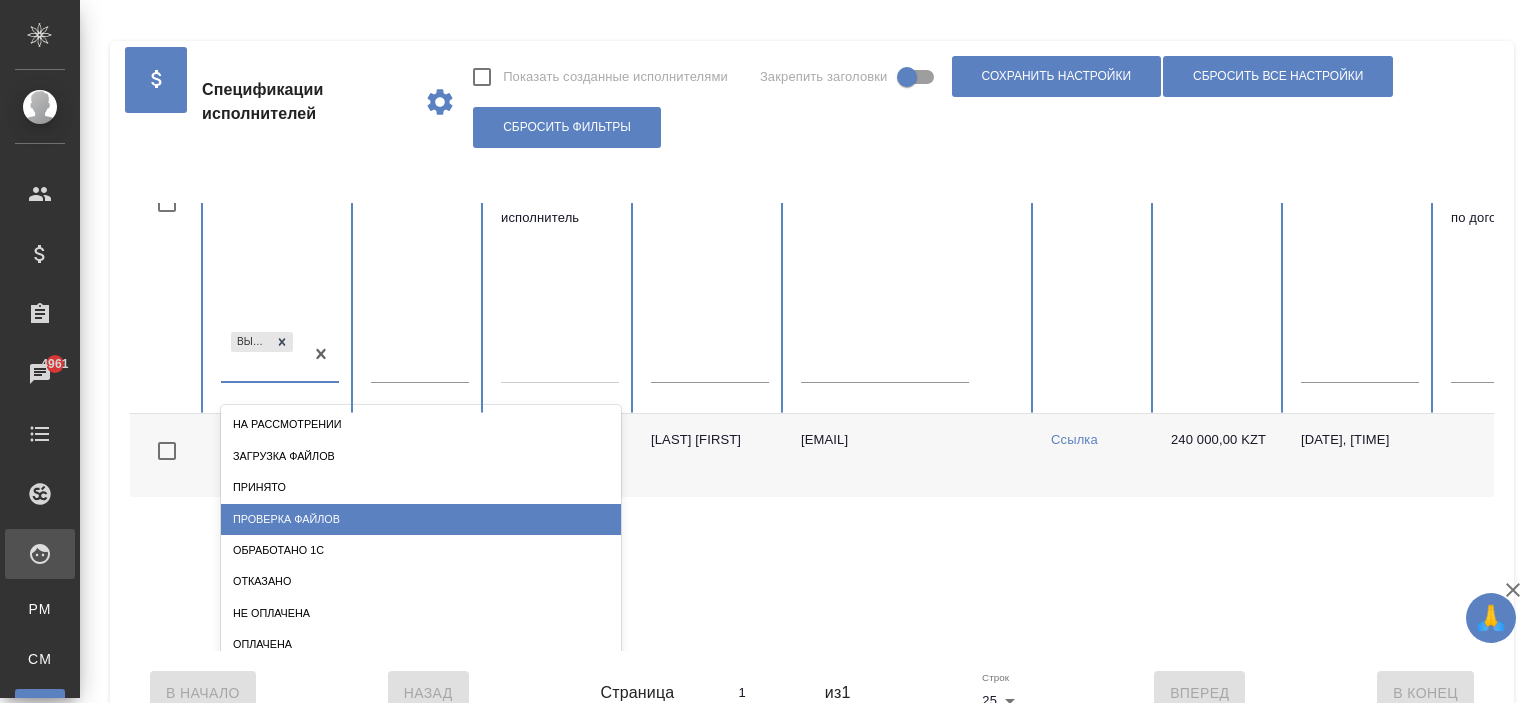 click on "Проверка файлов" at bounding box center [421, 519] 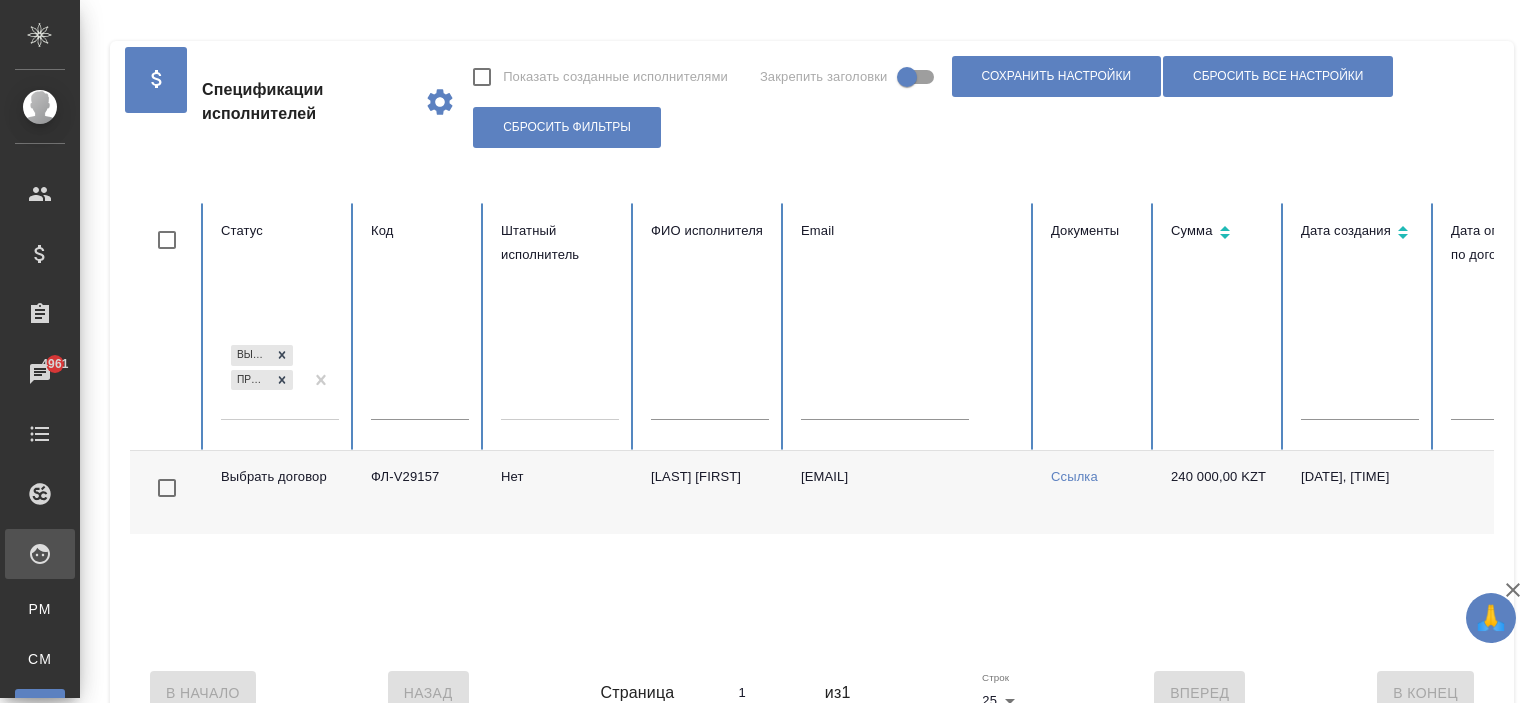 scroll, scrollTop: 0, scrollLeft: 0, axis: both 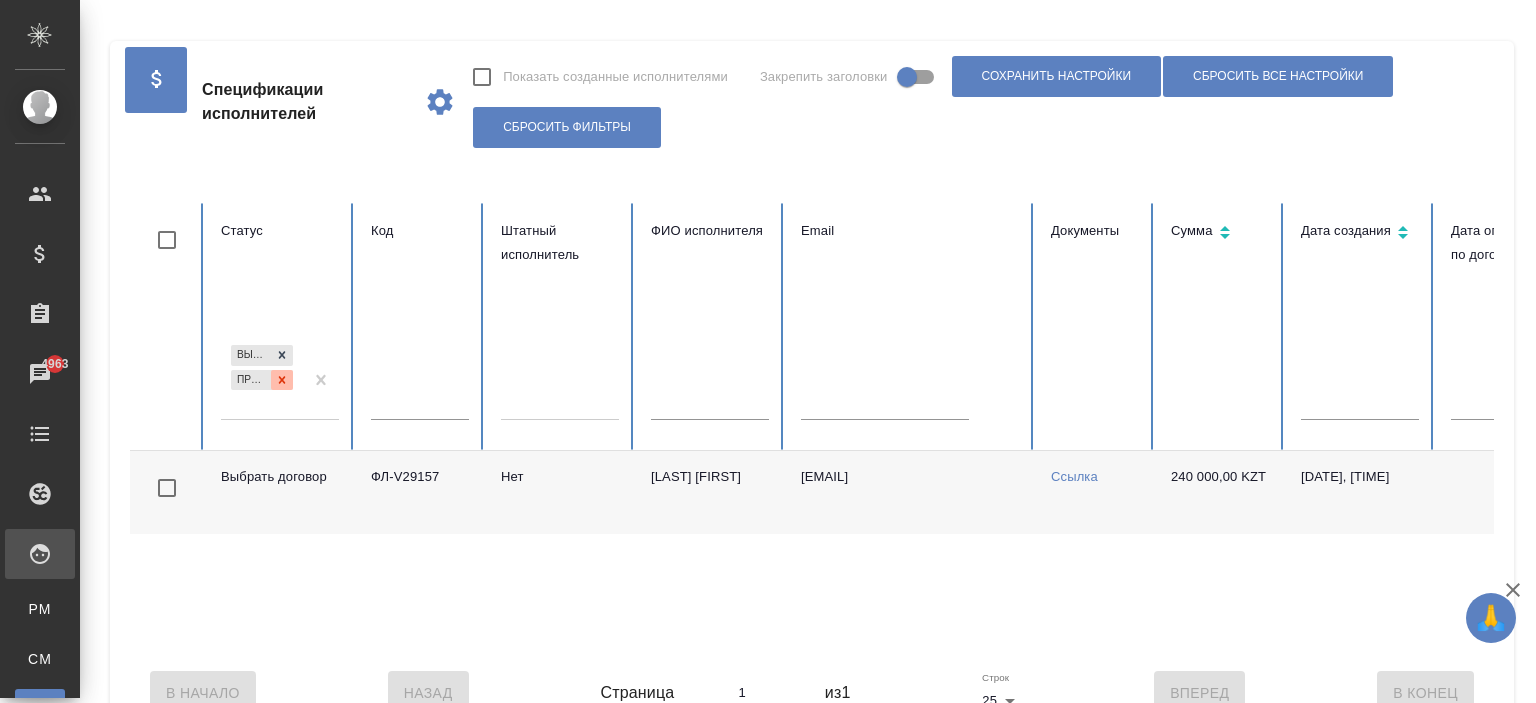 click at bounding box center (282, 380) 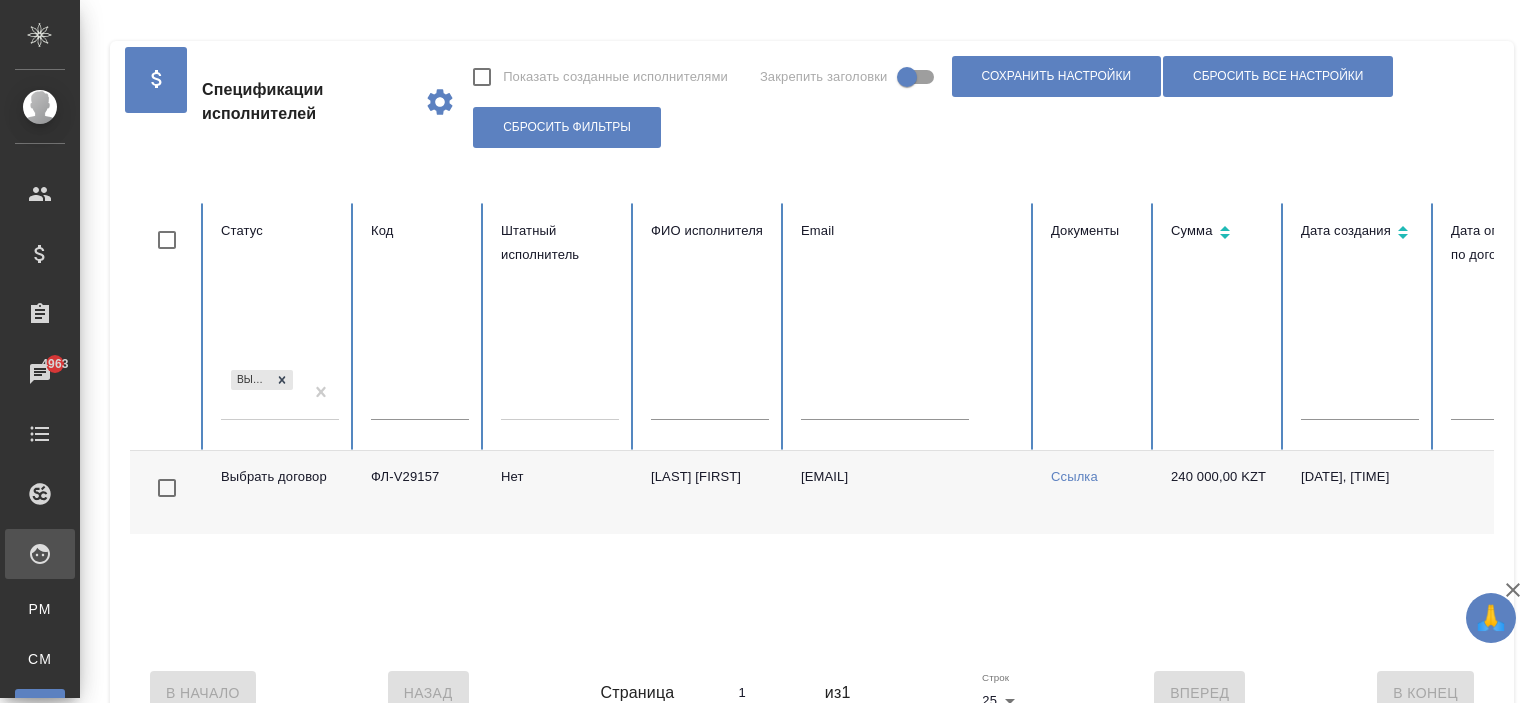 click on "Выбрать договор" at bounding box center (280, 400) 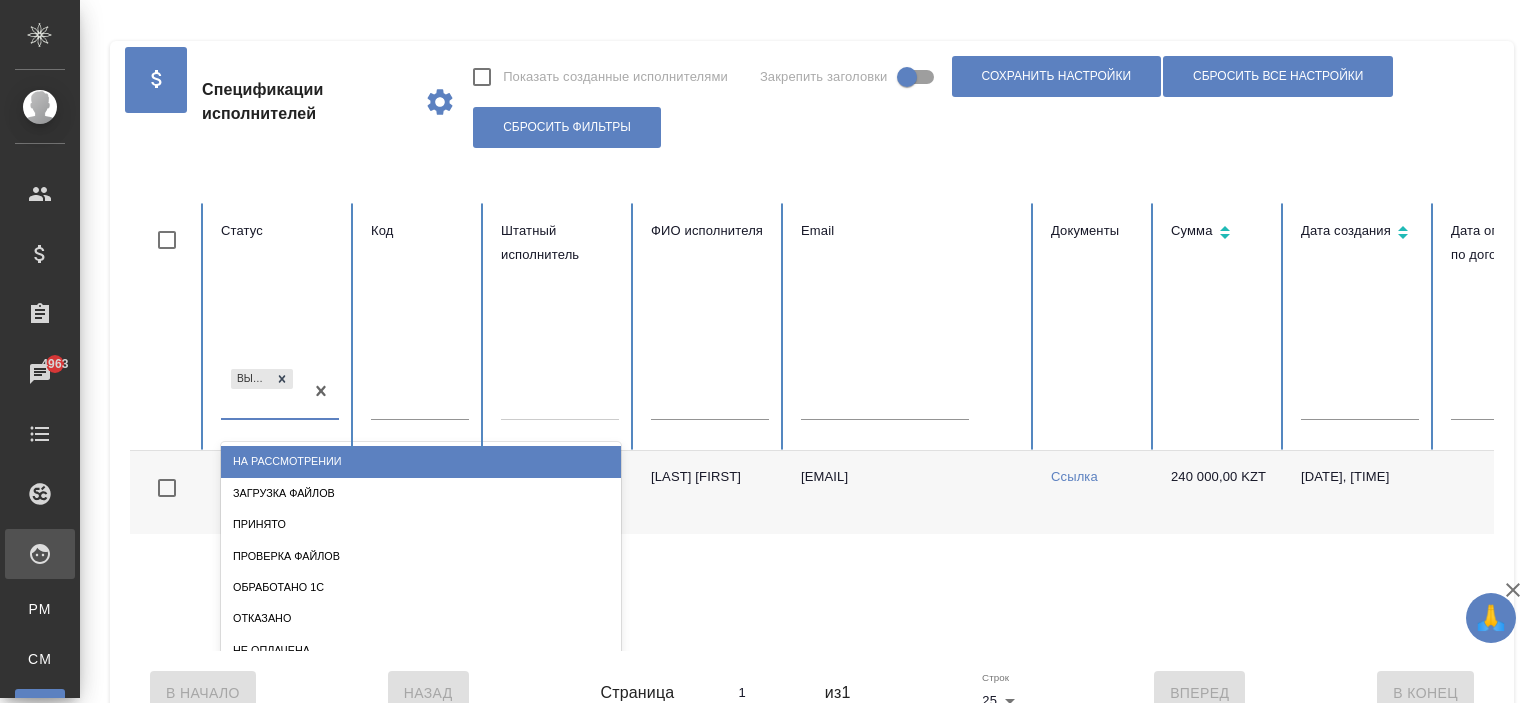 scroll, scrollTop: 37, scrollLeft: 0, axis: vertical 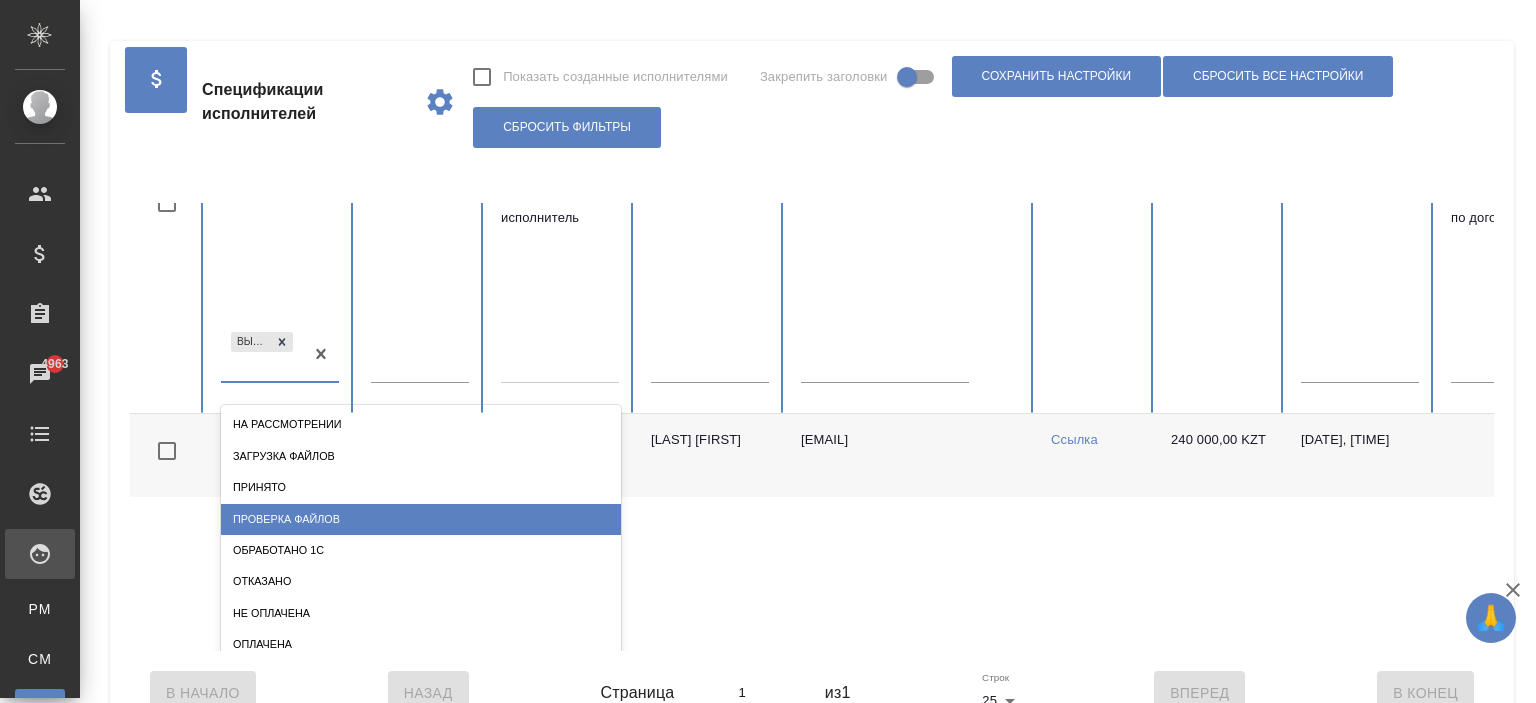 click on "Проверка файлов" at bounding box center (421, 519) 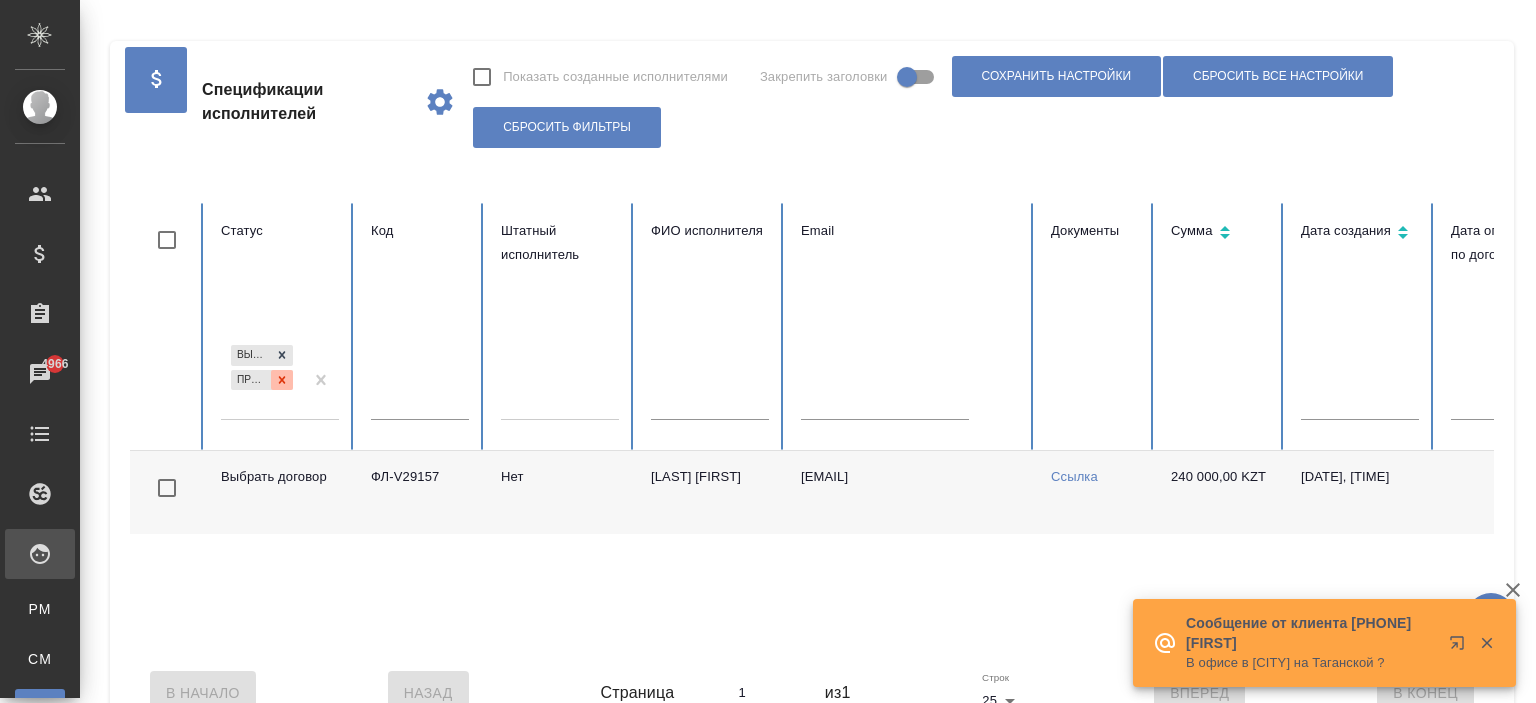 click 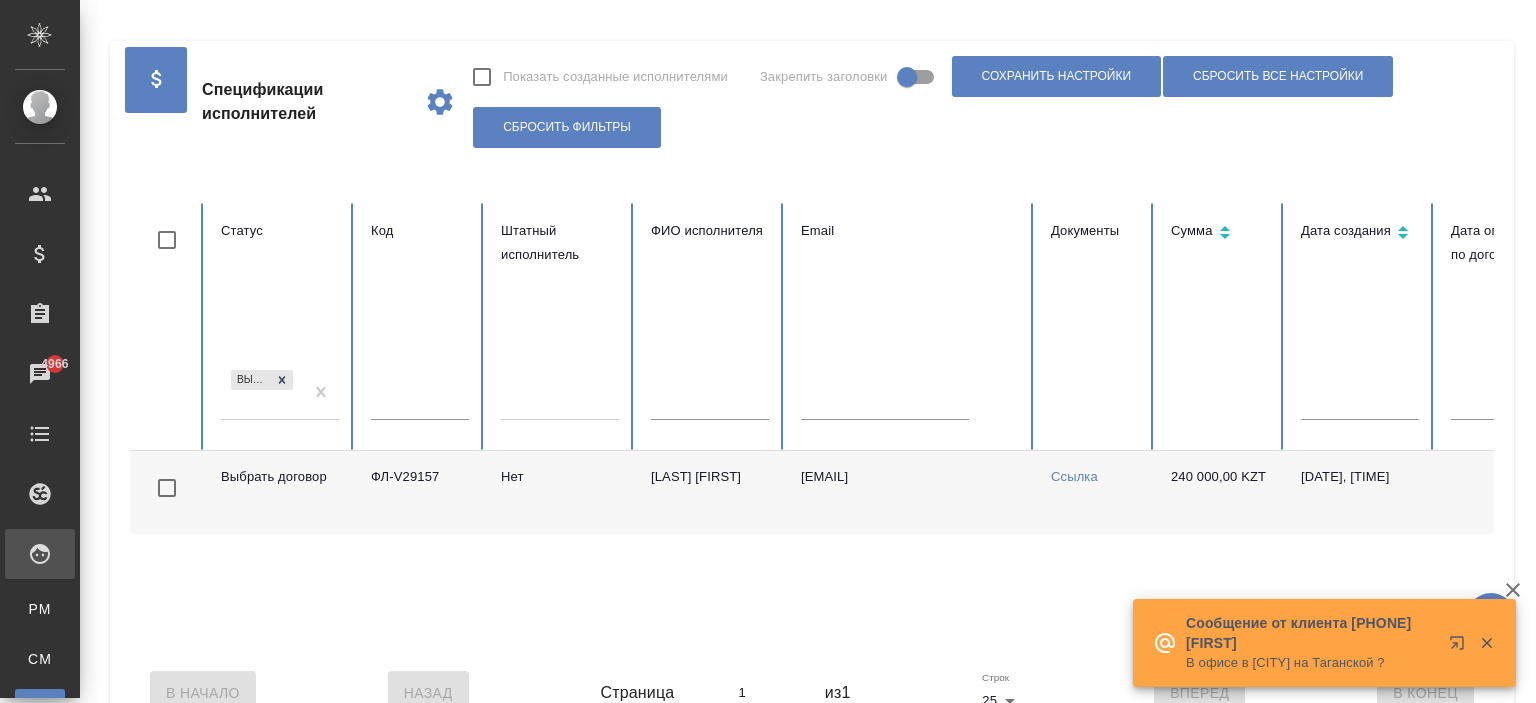 click on "Выбрать договор" at bounding box center [280, 400] 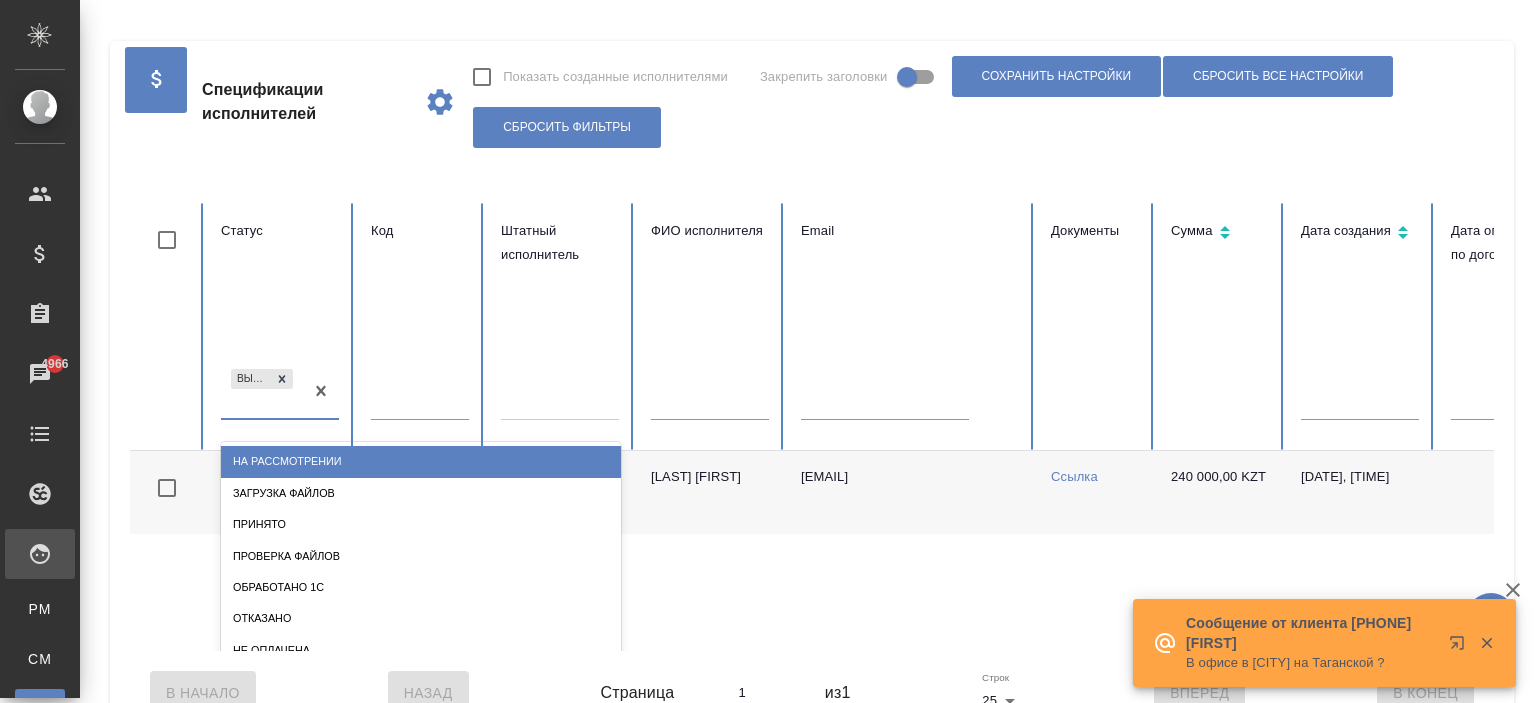 scroll, scrollTop: 37, scrollLeft: 0, axis: vertical 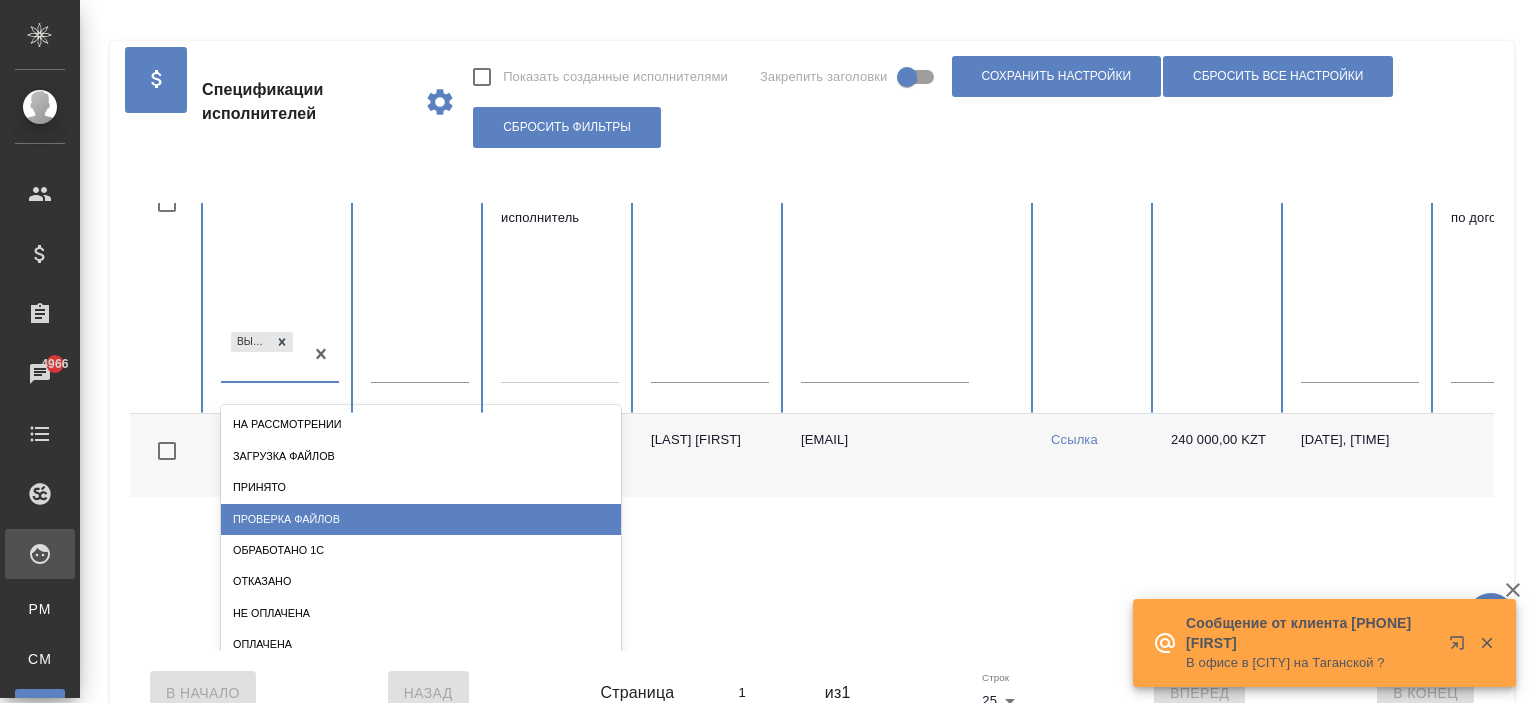 click on "Проверка файлов" at bounding box center (421, 519) 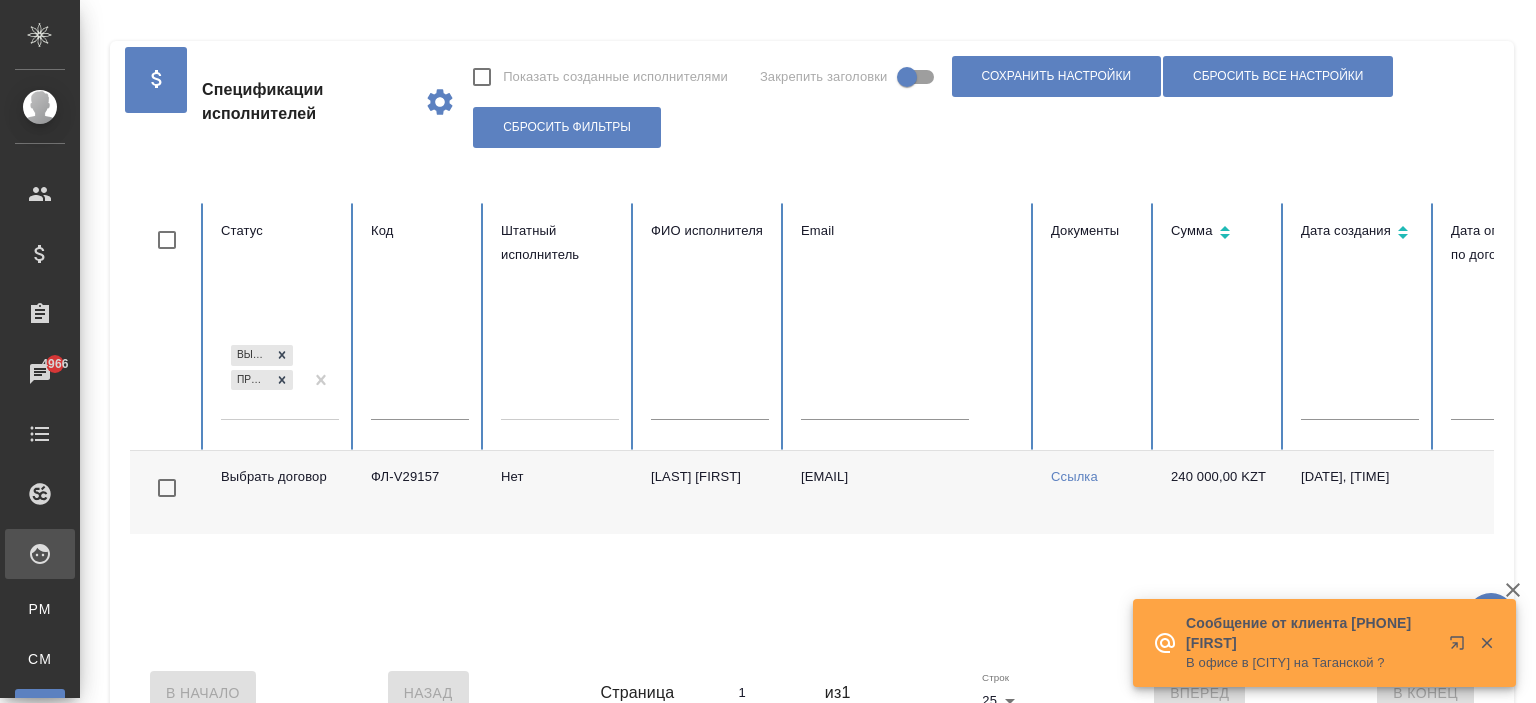 scroll, scrollTop: 0, scrollLeft: 0, axis: both 